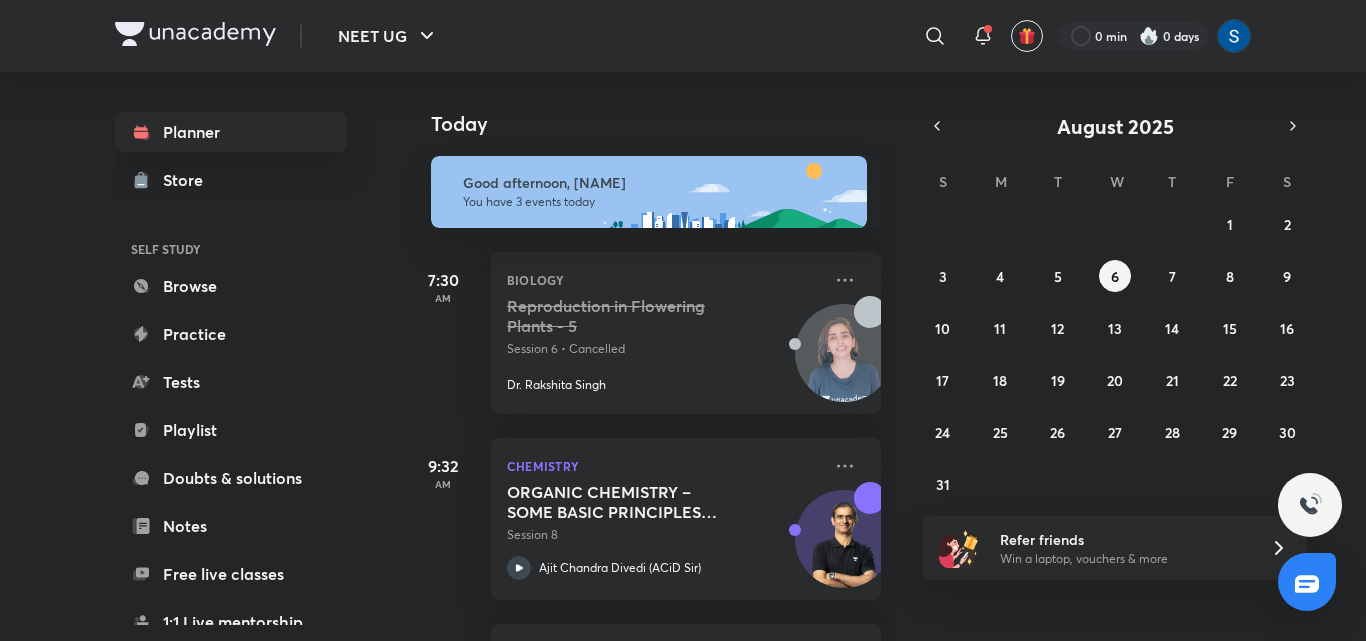 scroll, scrollTop: 0, scrollLeft: 0, axis: both 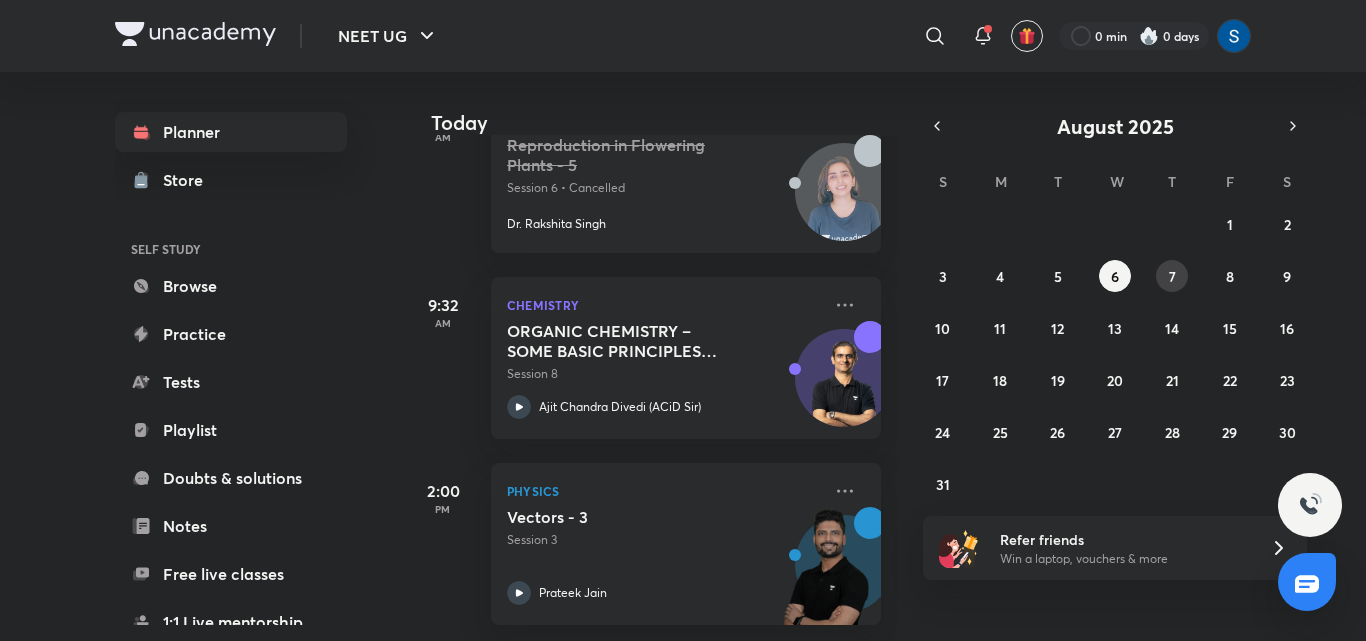 click on "7" at bounding box center [1172, 276] 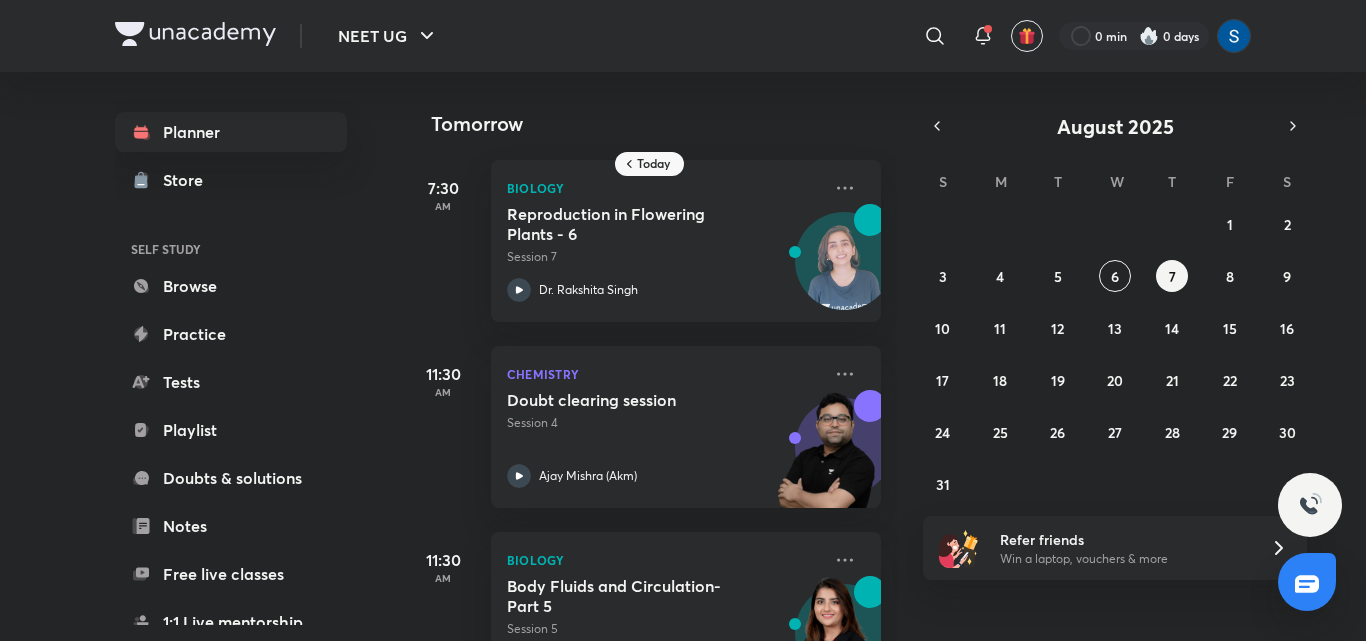 scroll, scrollTop: 485, scrollLeft: 0, axis: vertical 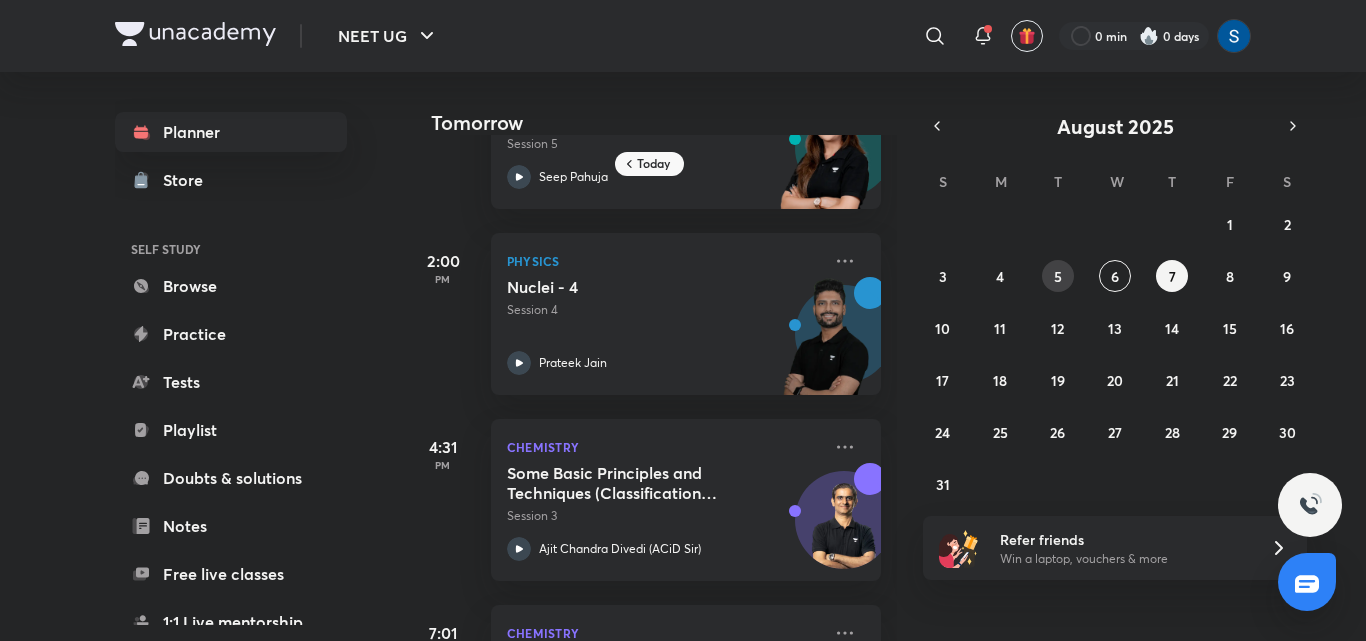 click on "5" at bounding box center [1058, 276] 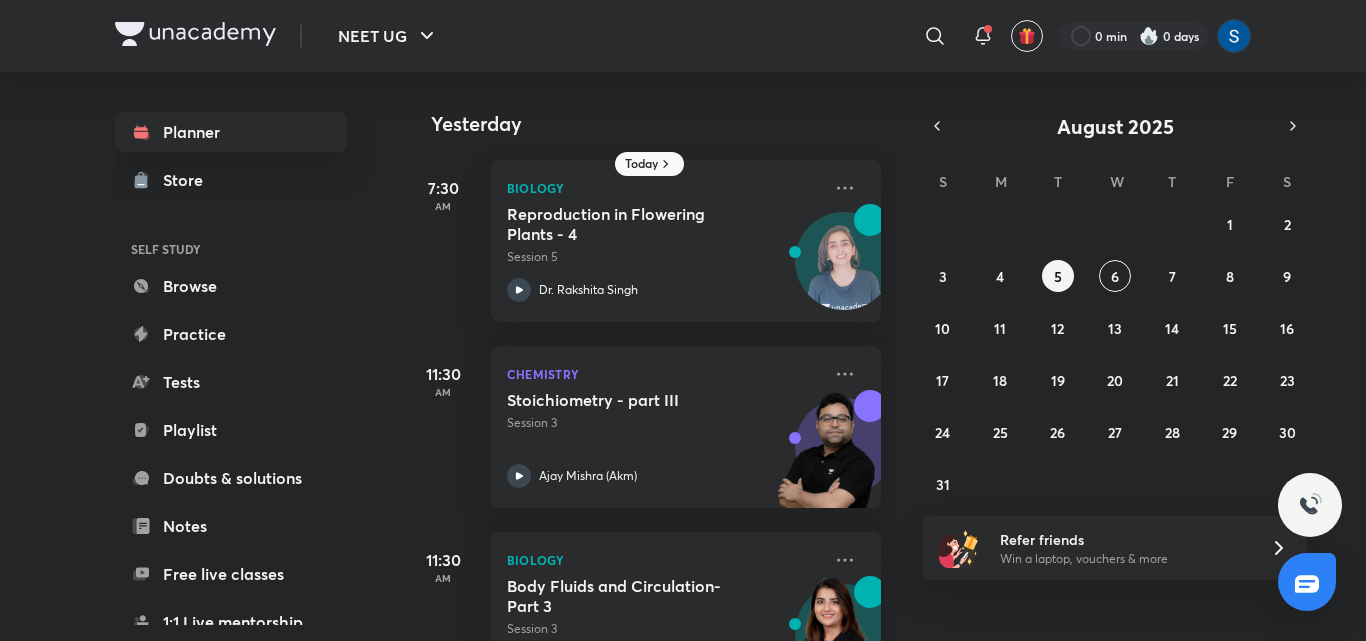 scroll, scrollTop: 485, scrollLeft: 0, axis: vertical 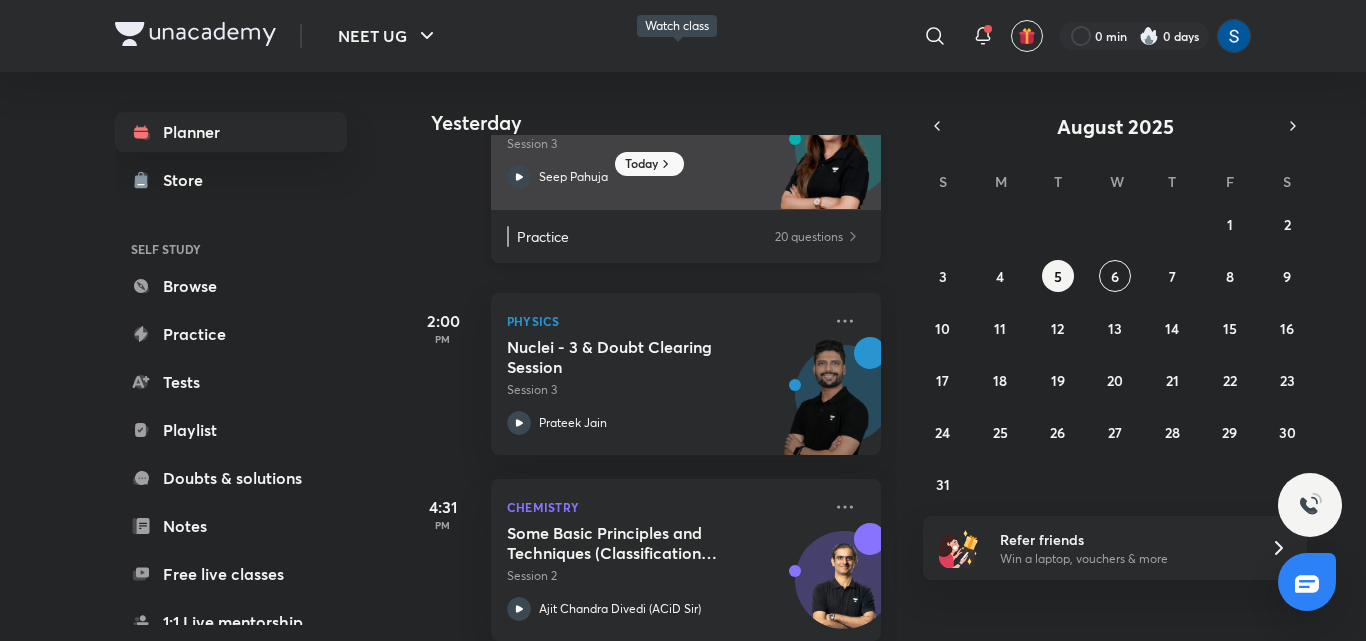 click at bounding box center (826, 160) 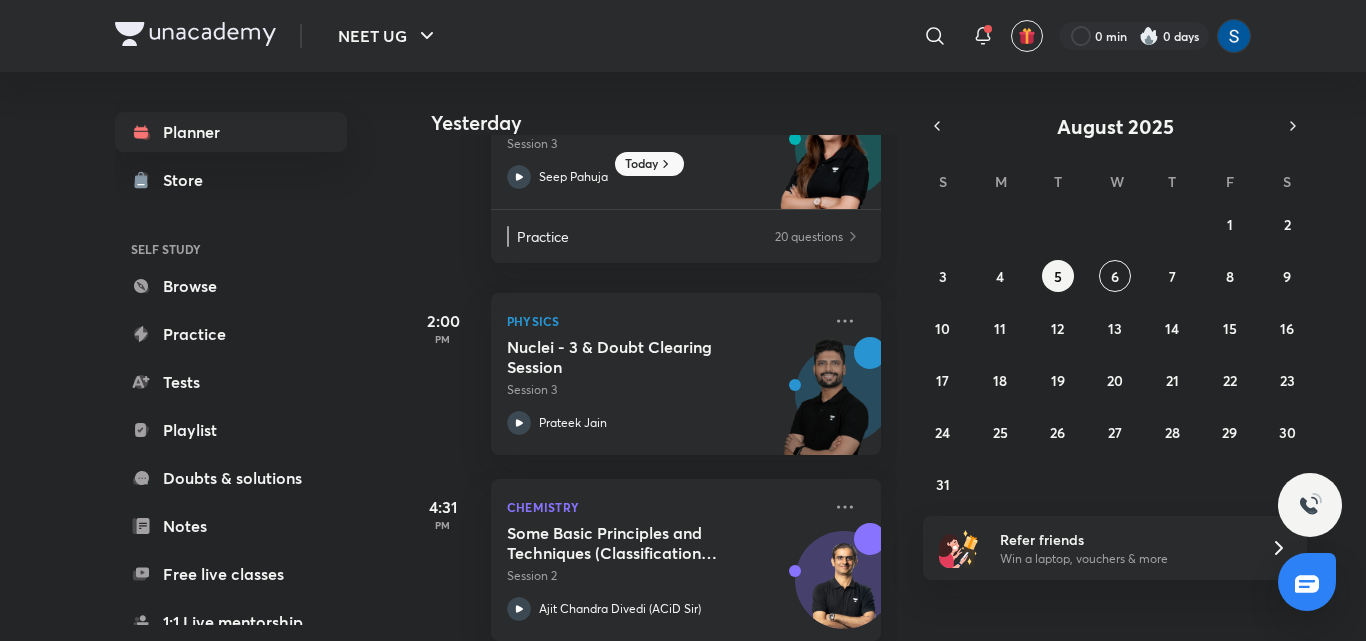 scroll, scrollTop: 970, scrollLeft: 0, axis: vertical 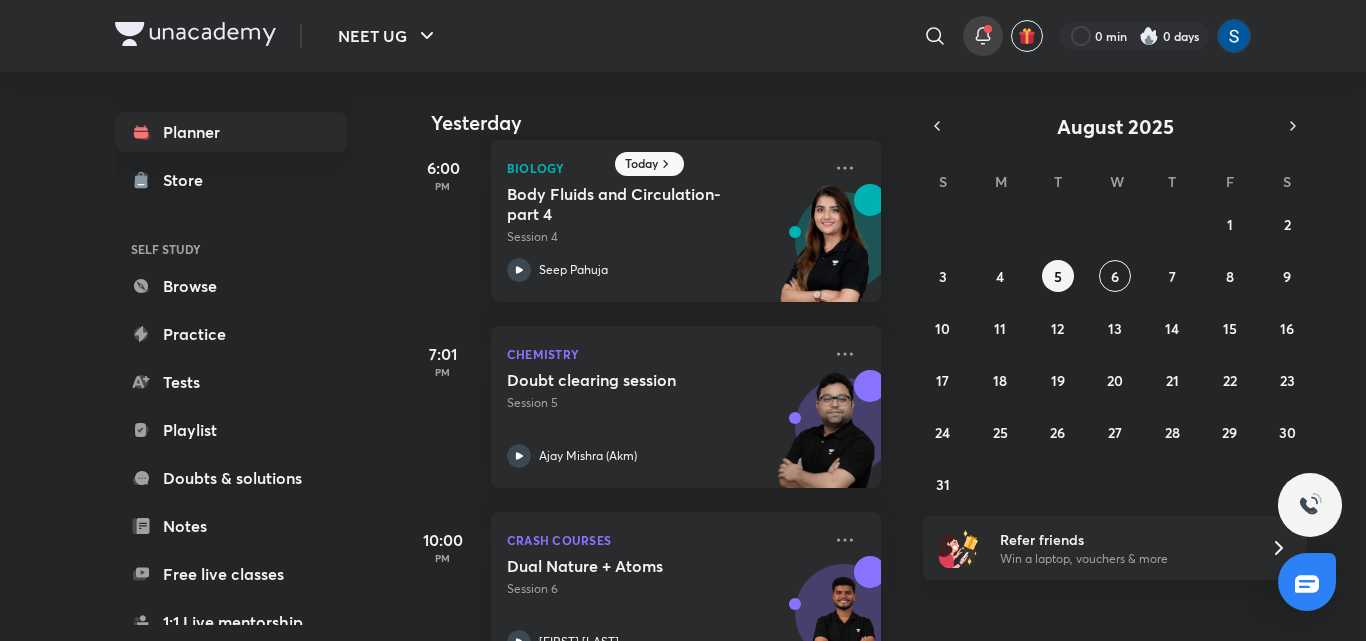 click at bounding box center [983, 36] 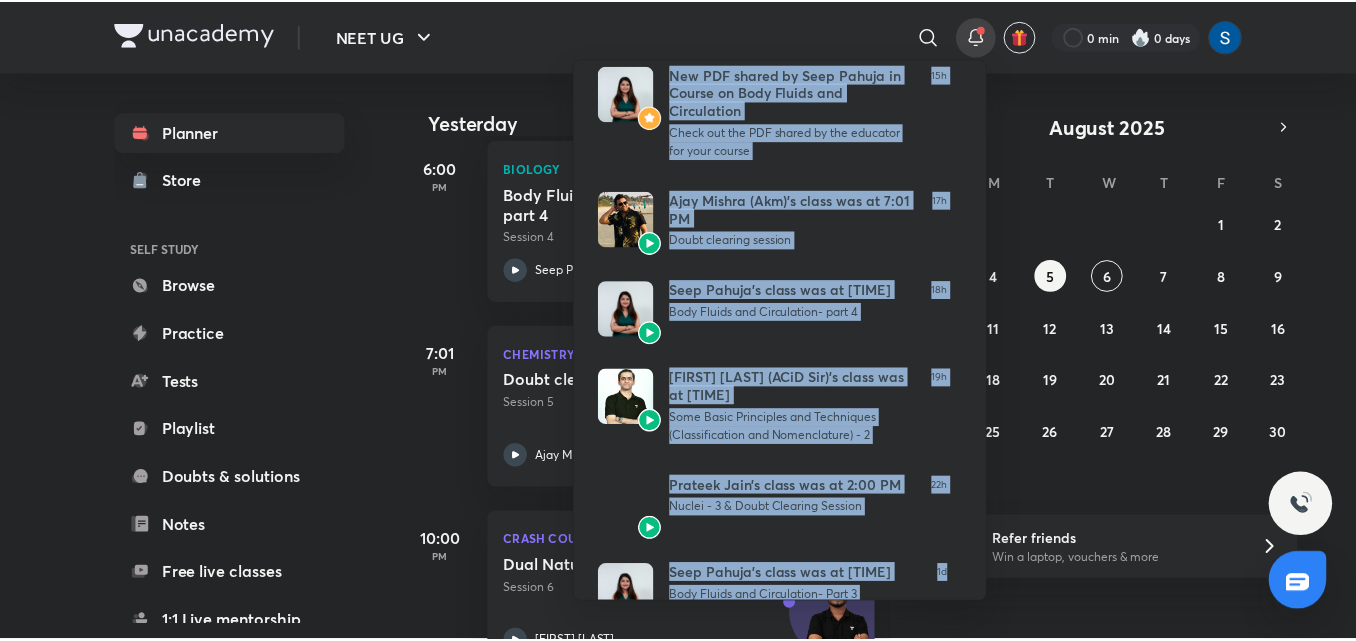 scroll, scrollTop: 527, scrollLeft: 0, axis: vertical 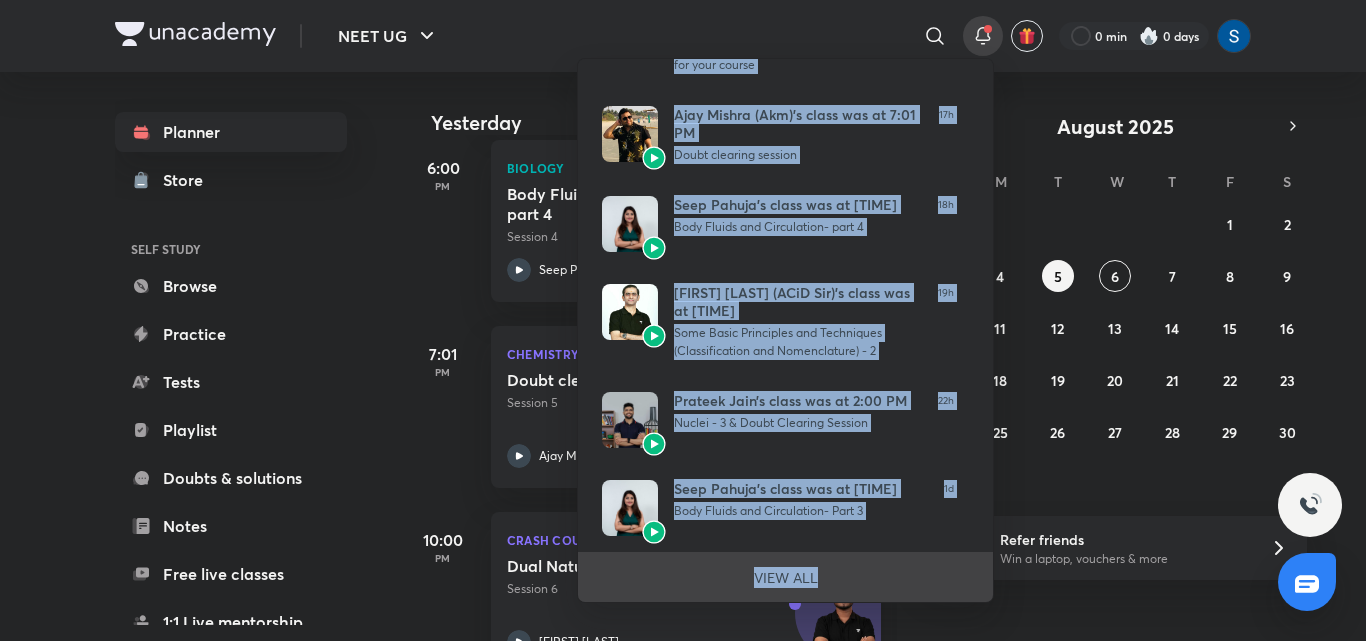drag, startPoint x: 984, startPoint y: 230, endPoint x: 968, endPoint y: 597, distance: 367.3486 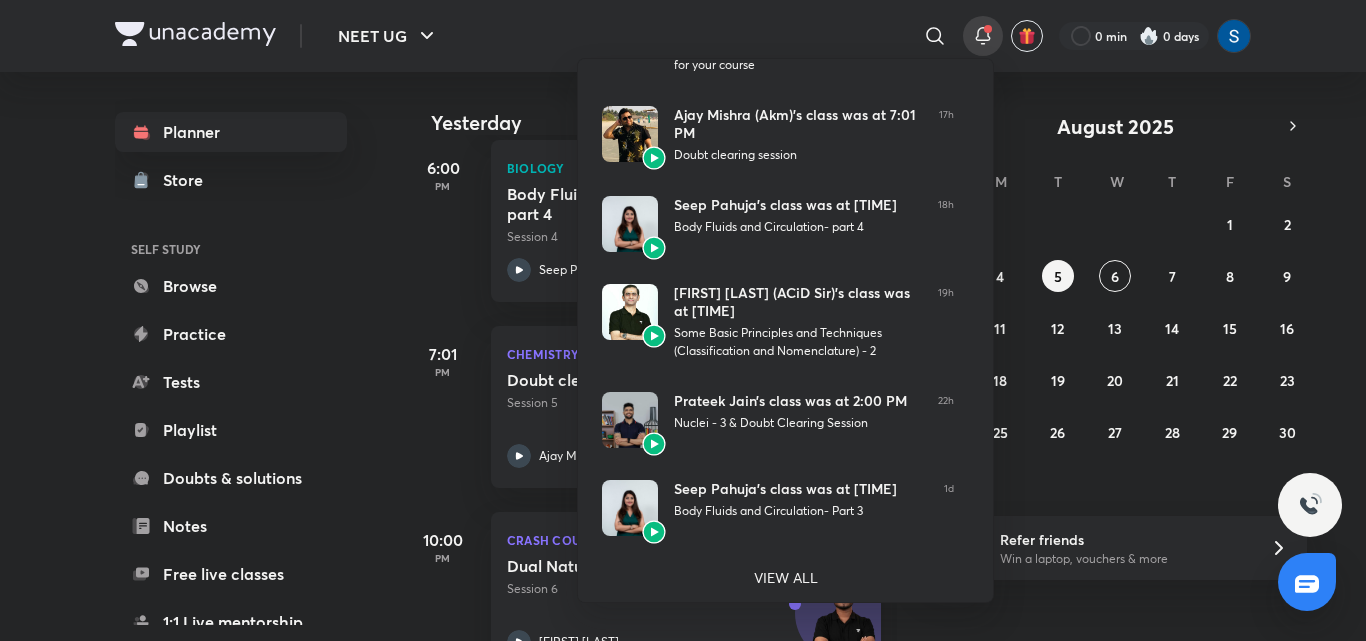 click at bounding box center [683, 320] 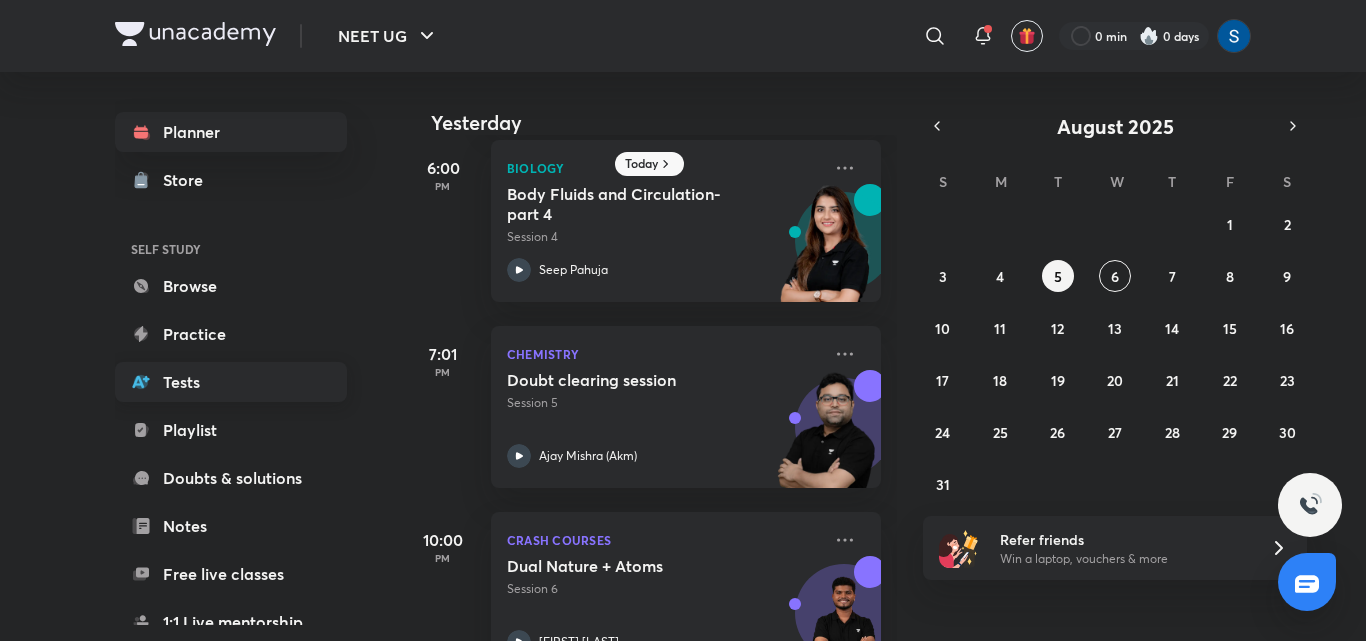 click on "Tests" at bounding box center (231, 382) 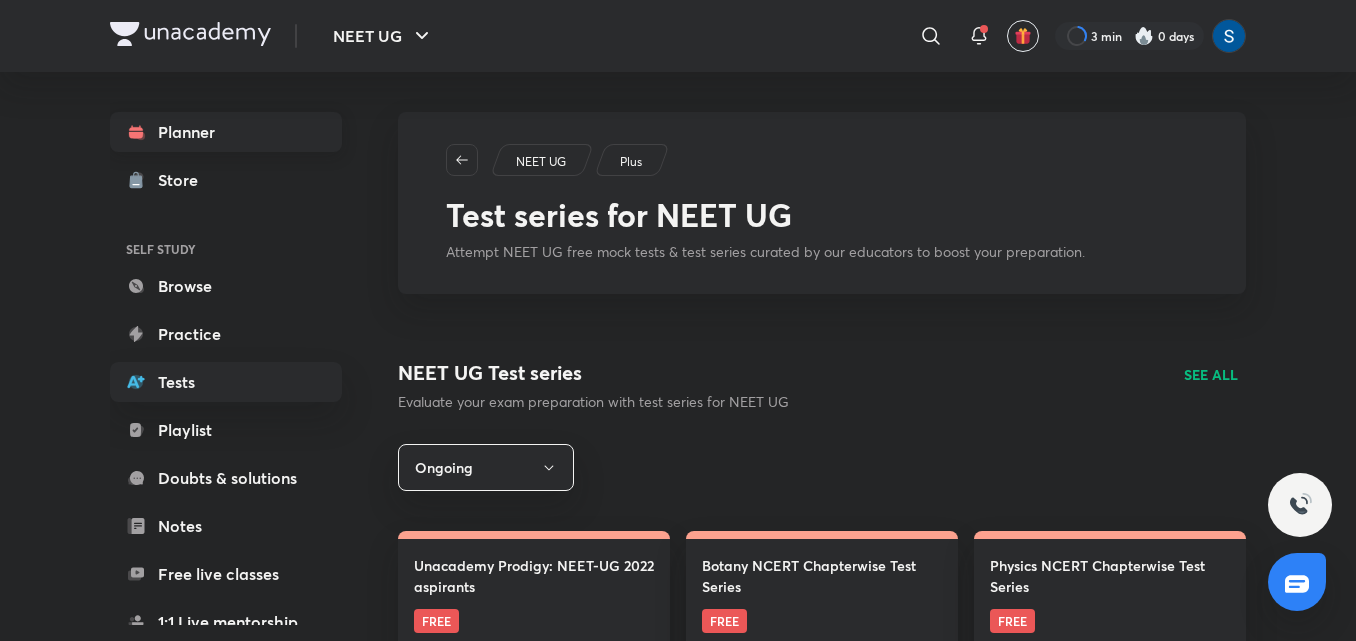 click on "Planner" at bounding box center [226, 132] 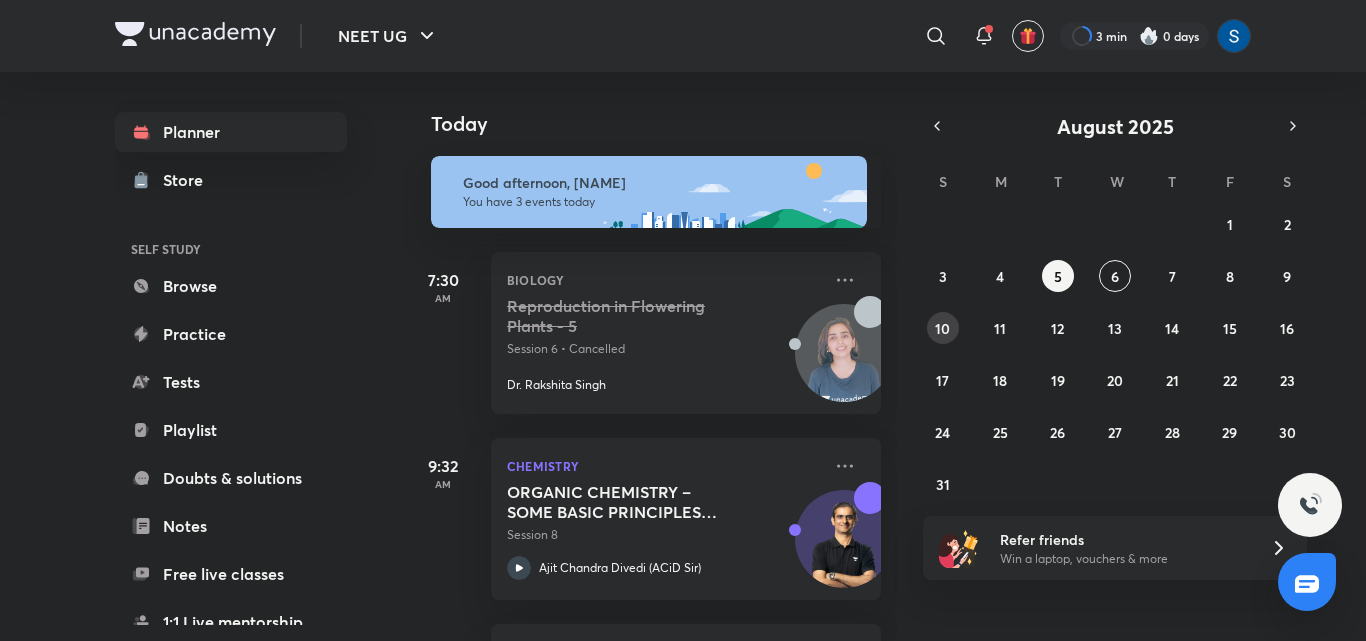 click on "10" at bounding box center (943, 328) 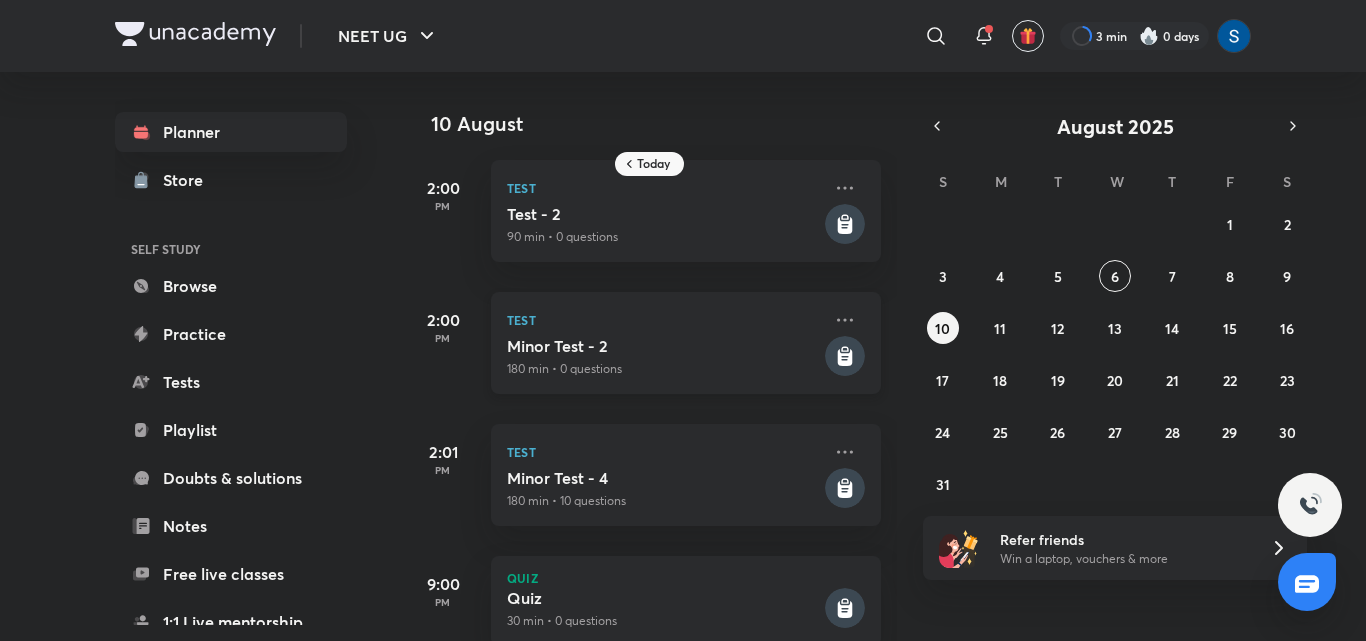 click on "Minor Test - 2" at bounding box center (664, 346) 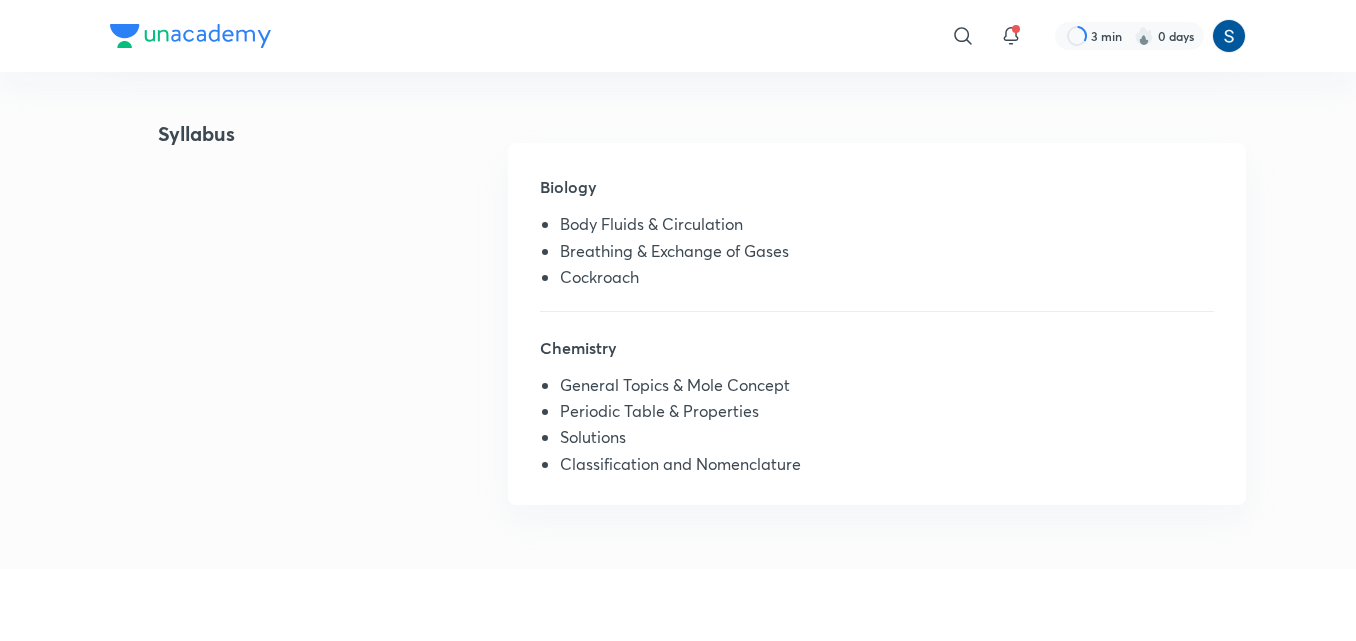 scroll, scrollTop: 480, scrollLeft: 0, axis: vertical 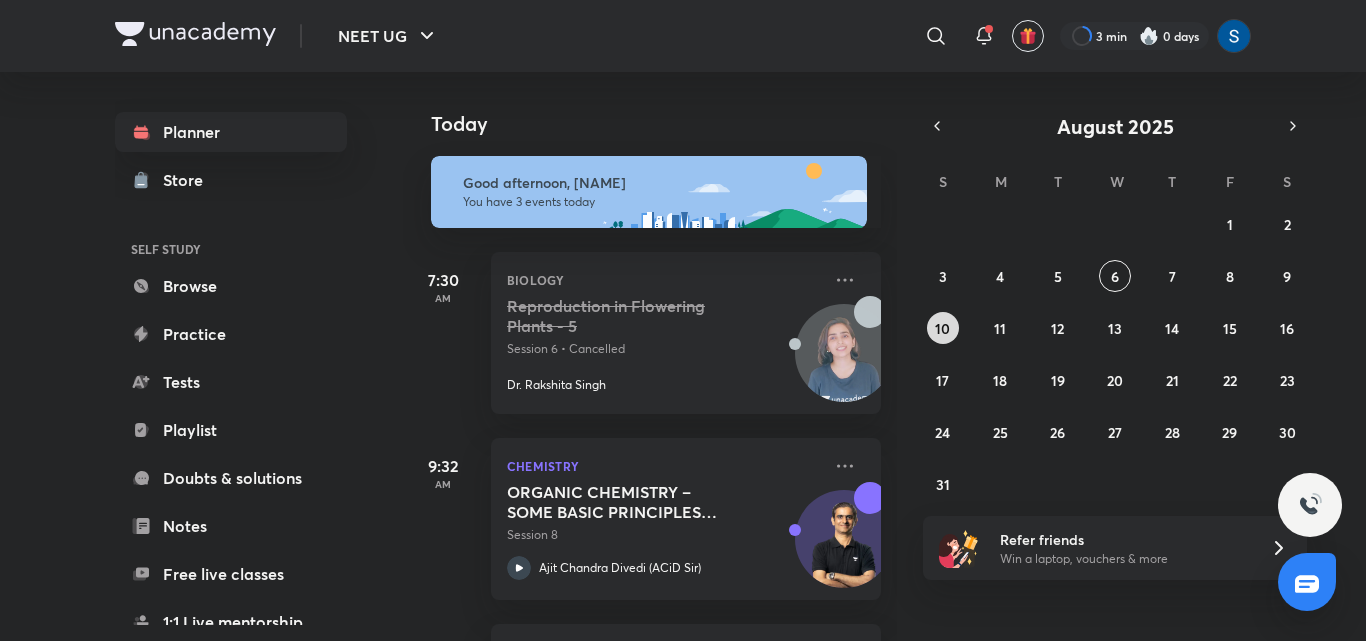 click on "10" at bounding box center [942, 328] 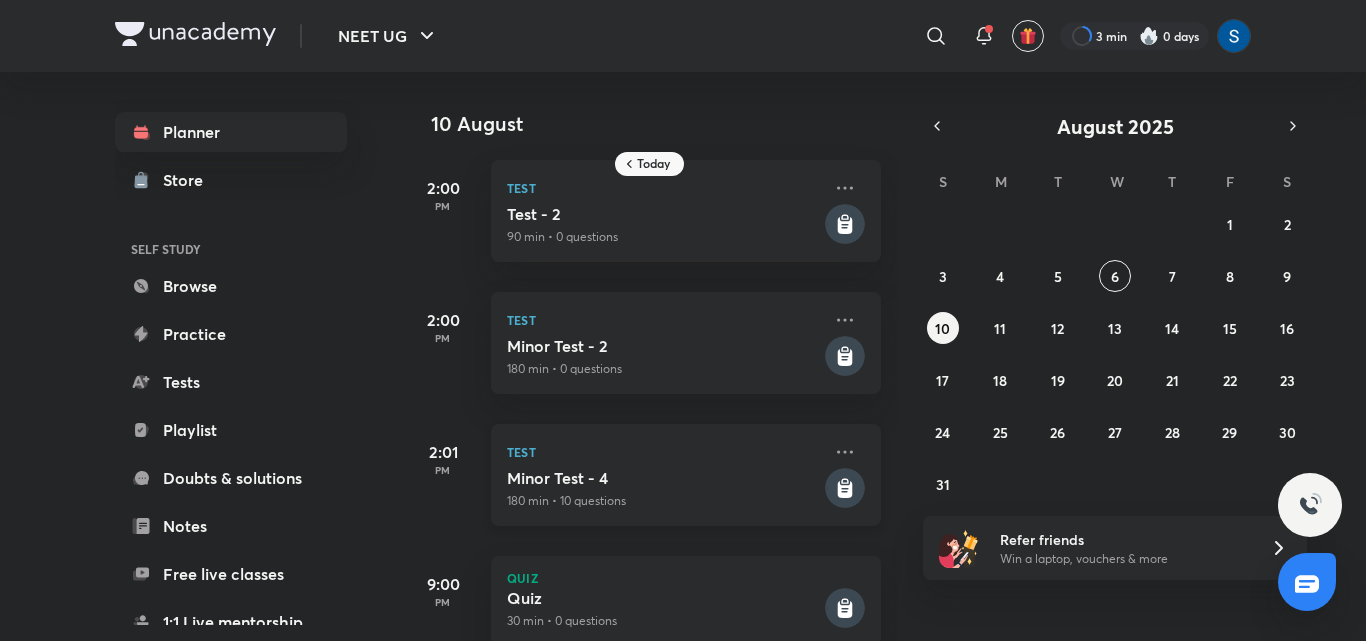 click on "Minor Test - 4" at bounding box center [664, 478] 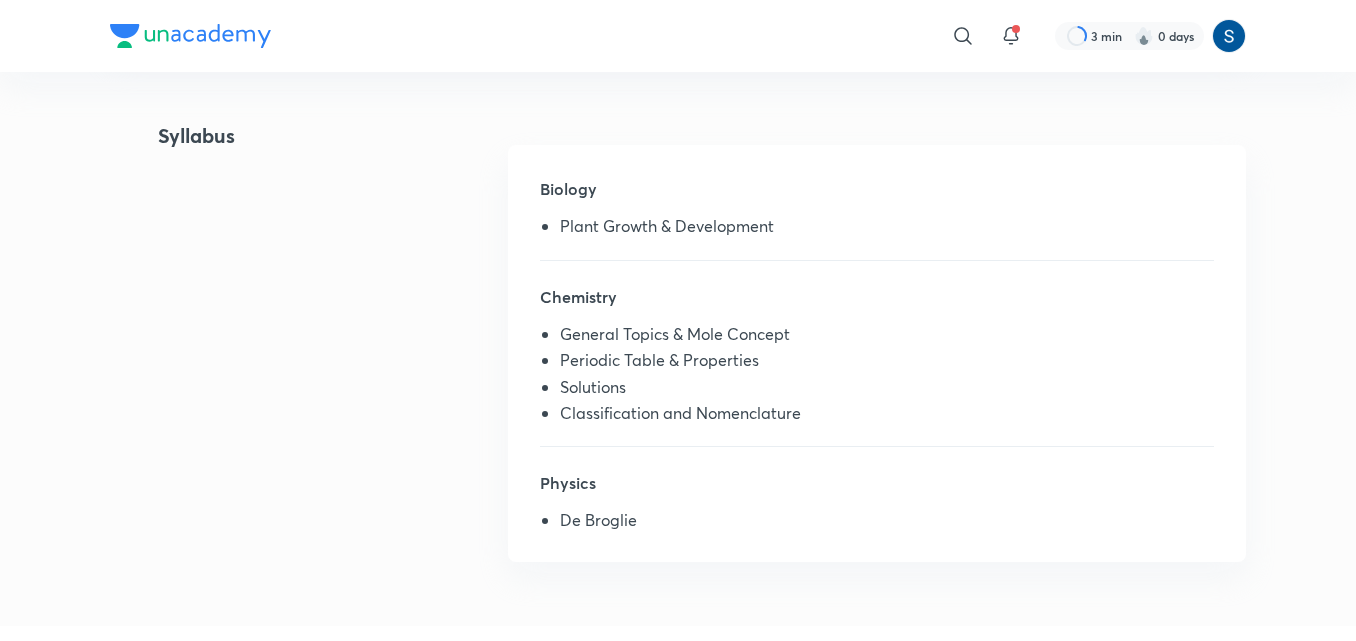 scroll, scrollTop: 440, scrollLeft: 0, axis: vertical 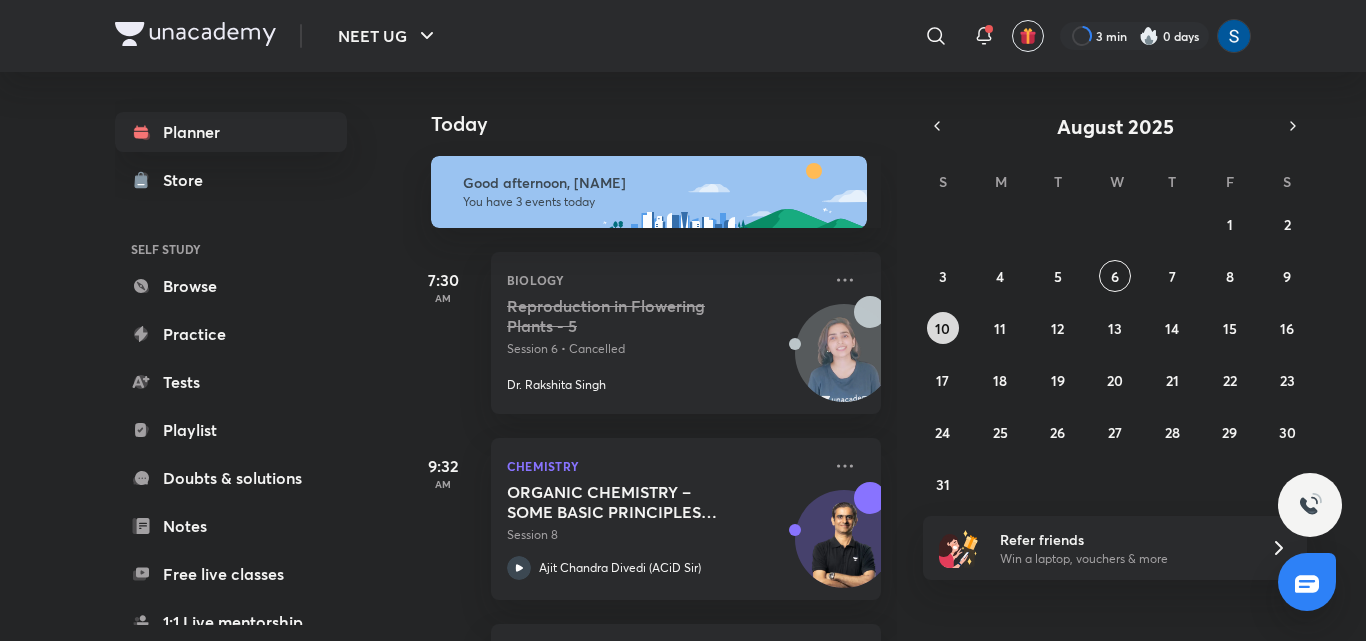 click on "10" at bounding box center [943, 328] 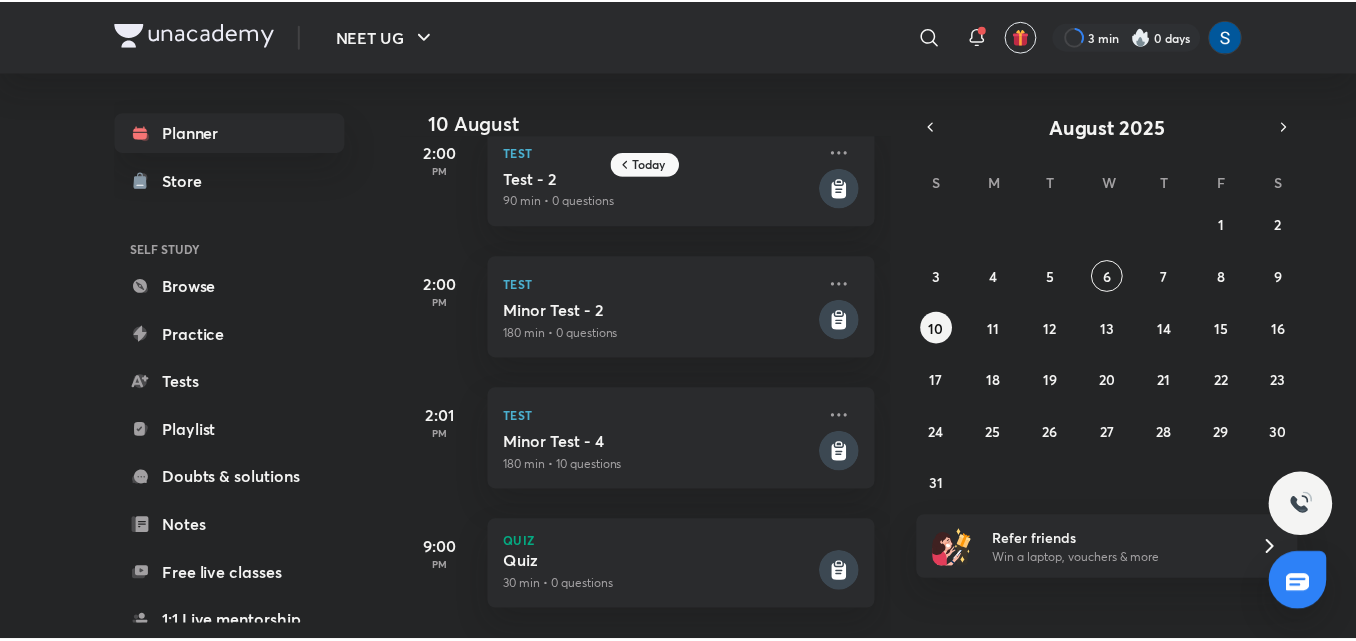 scroll, scrollTop: 54, scrollLeft: 0, axis: vertical 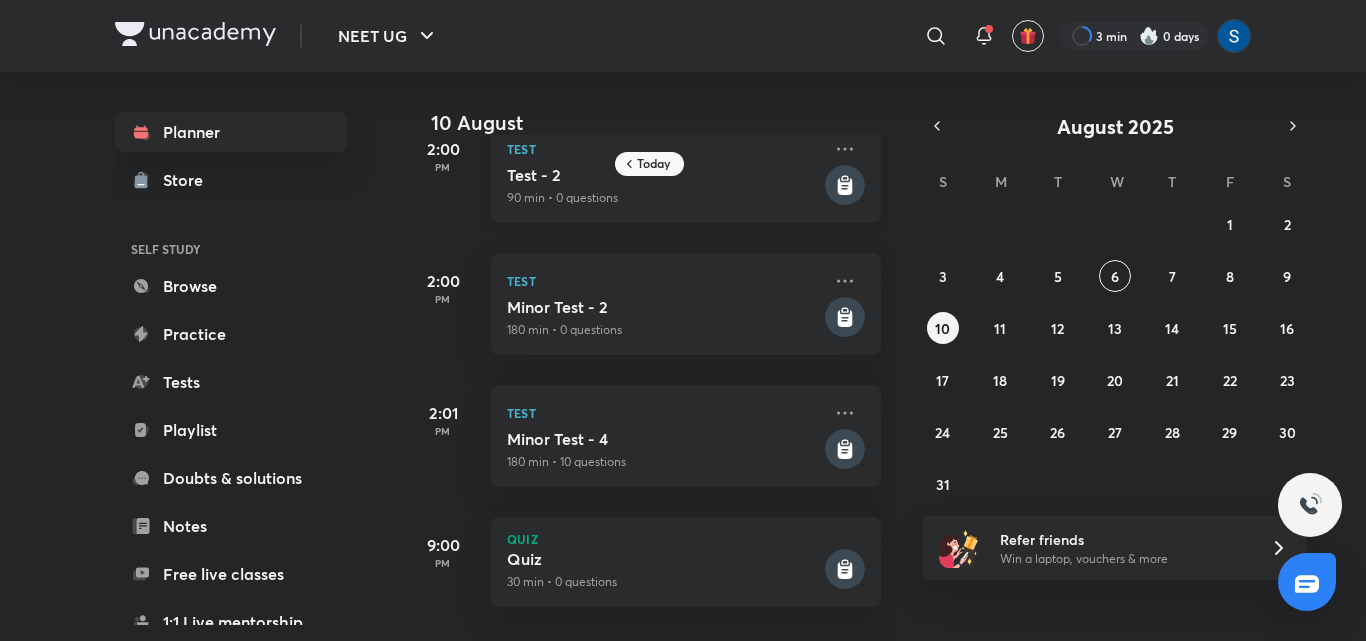 click on "Test - 2 90 min • 0 questions" at bounding box center [664, 186] 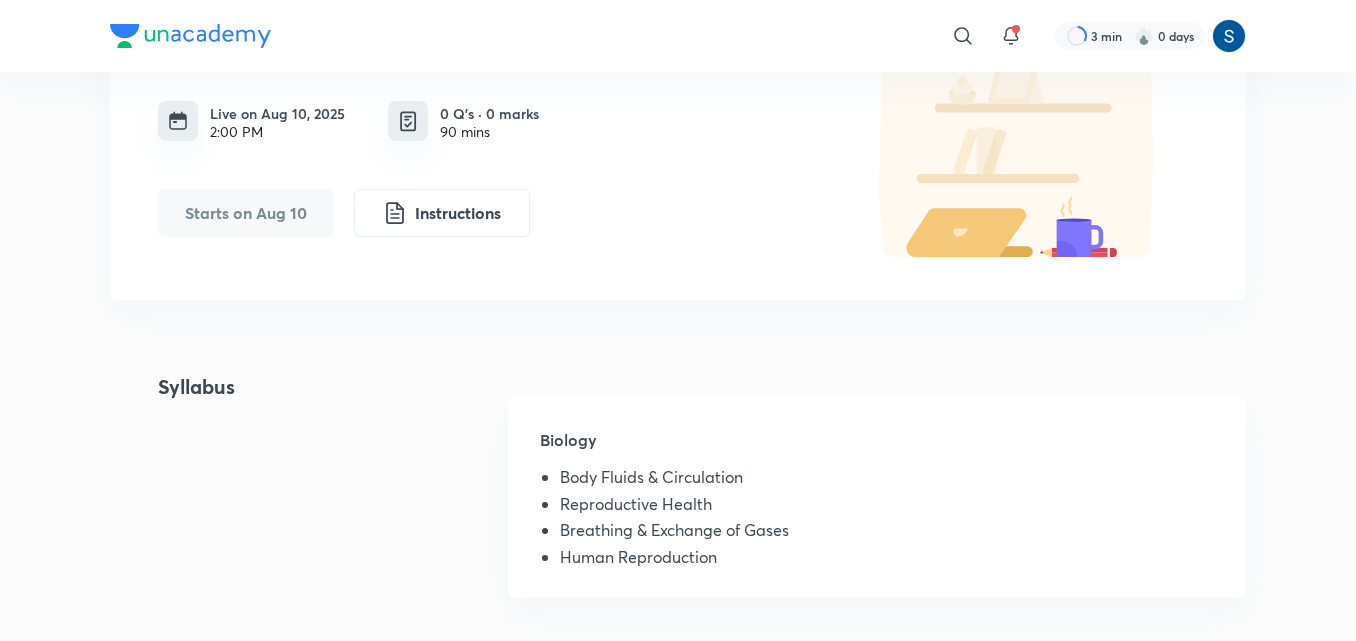 scroll, scrollTop: 200, scrollLeft: 0, axis: vertical 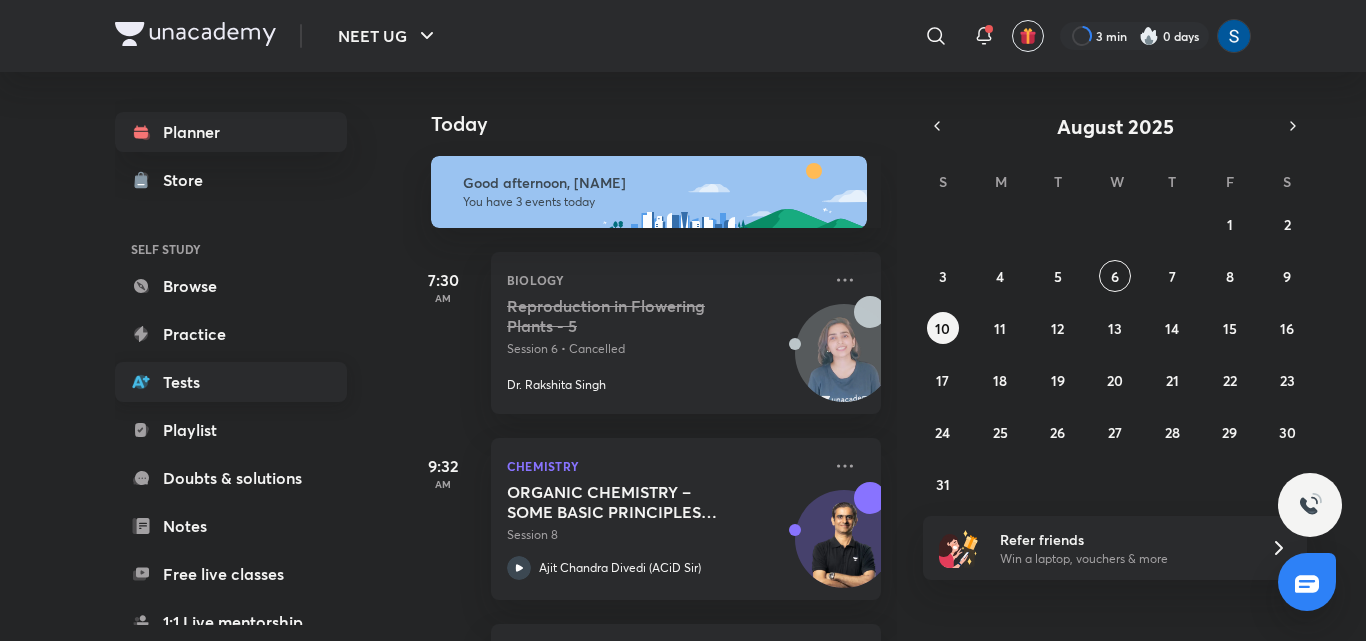 click on "Tests" at bounding box center (231, 382) 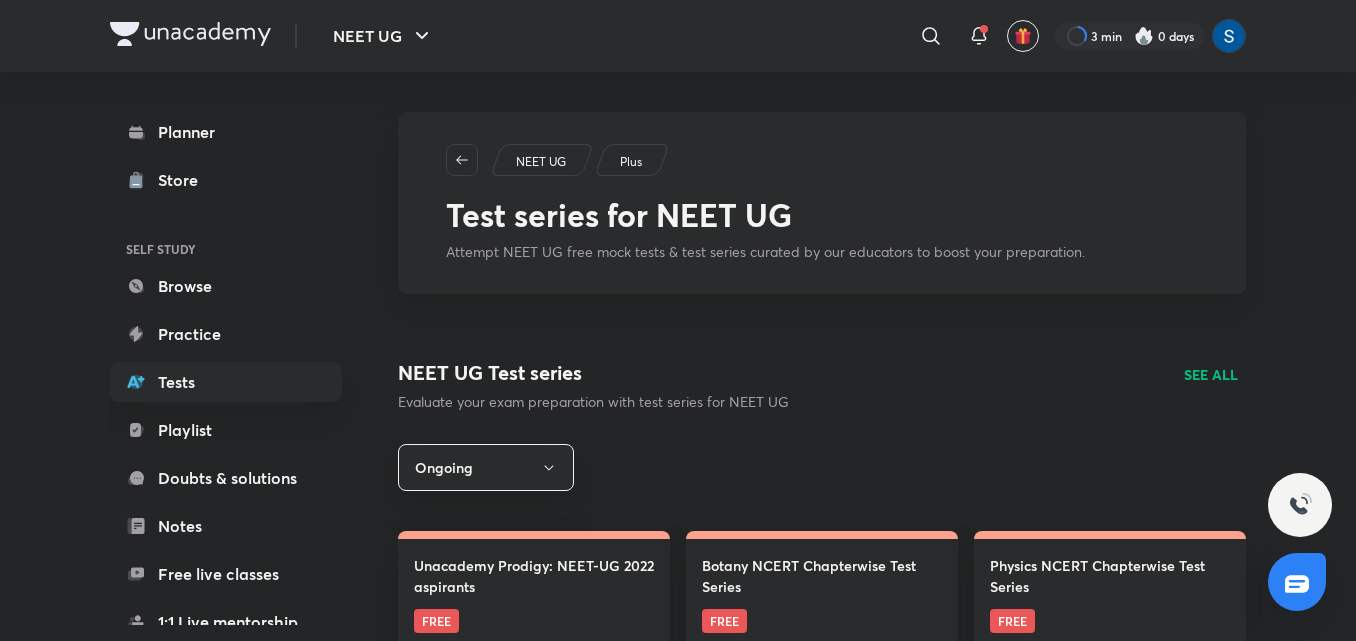 scroll, scrollTop: 259, scrollLeft: 0, axis: vertical 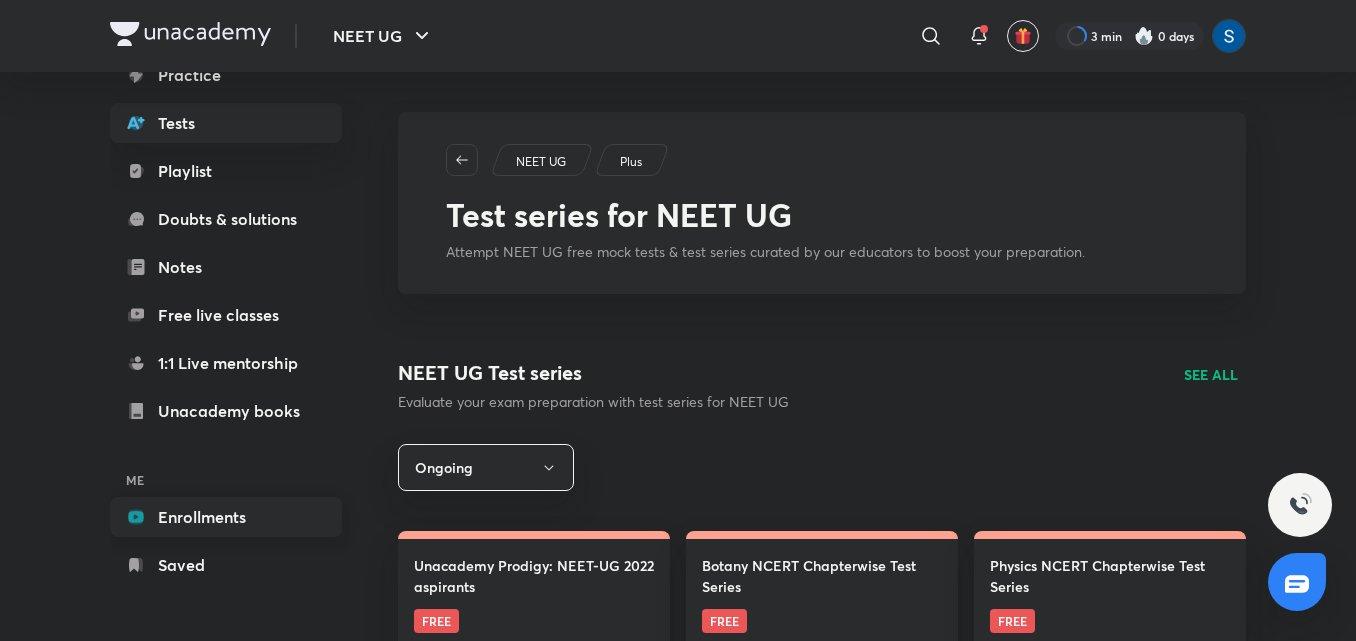 click on "Enrollments" at bounding box center (226, 517) 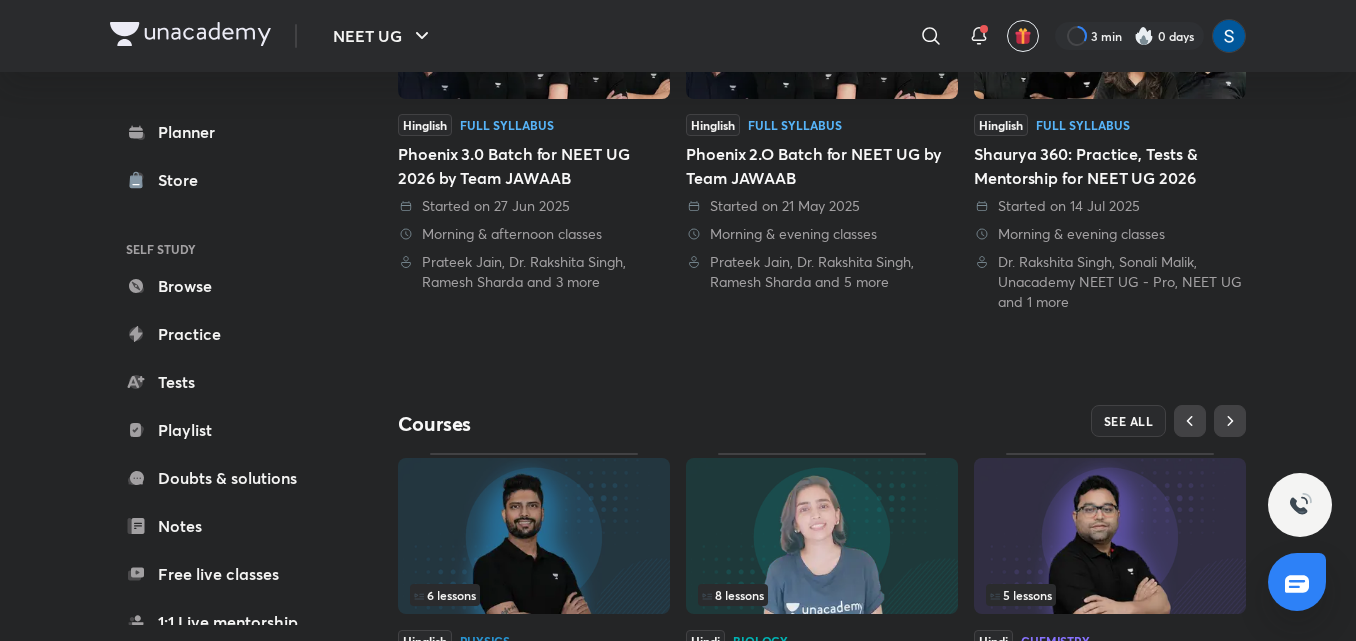 scroll, scrollTop: 680, scrollLeft: 0, axis: vertical 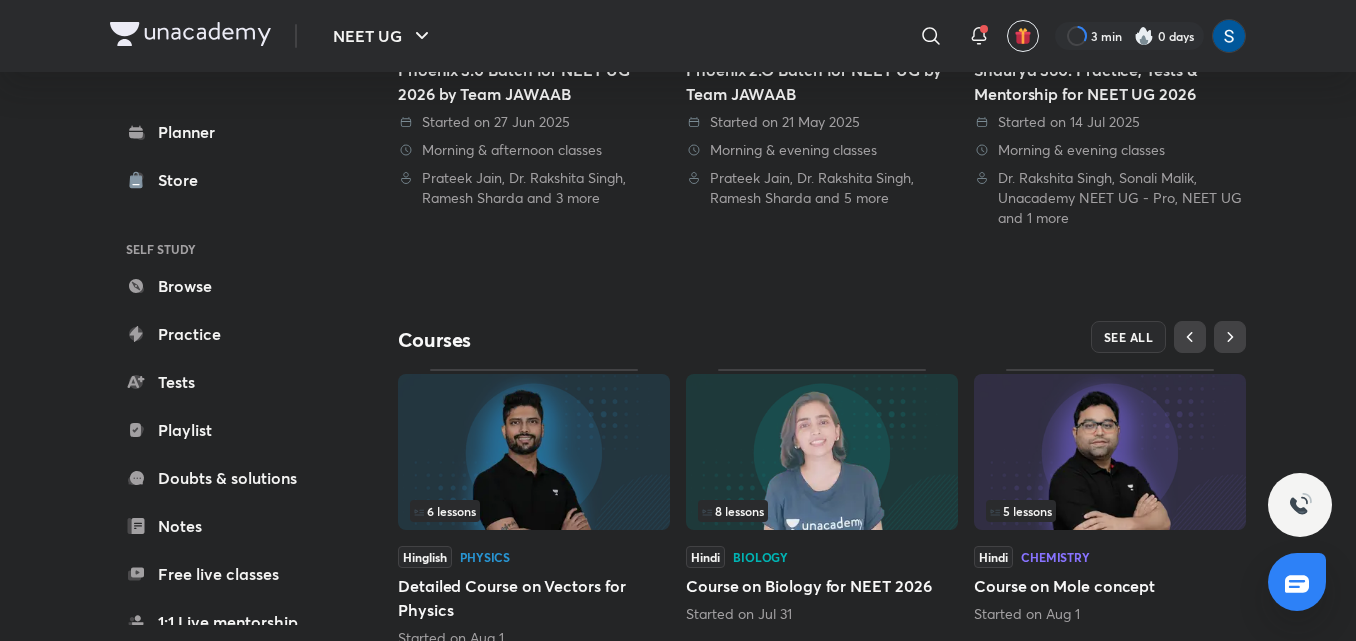 click on "Courses" at bounding box center (610, 340) 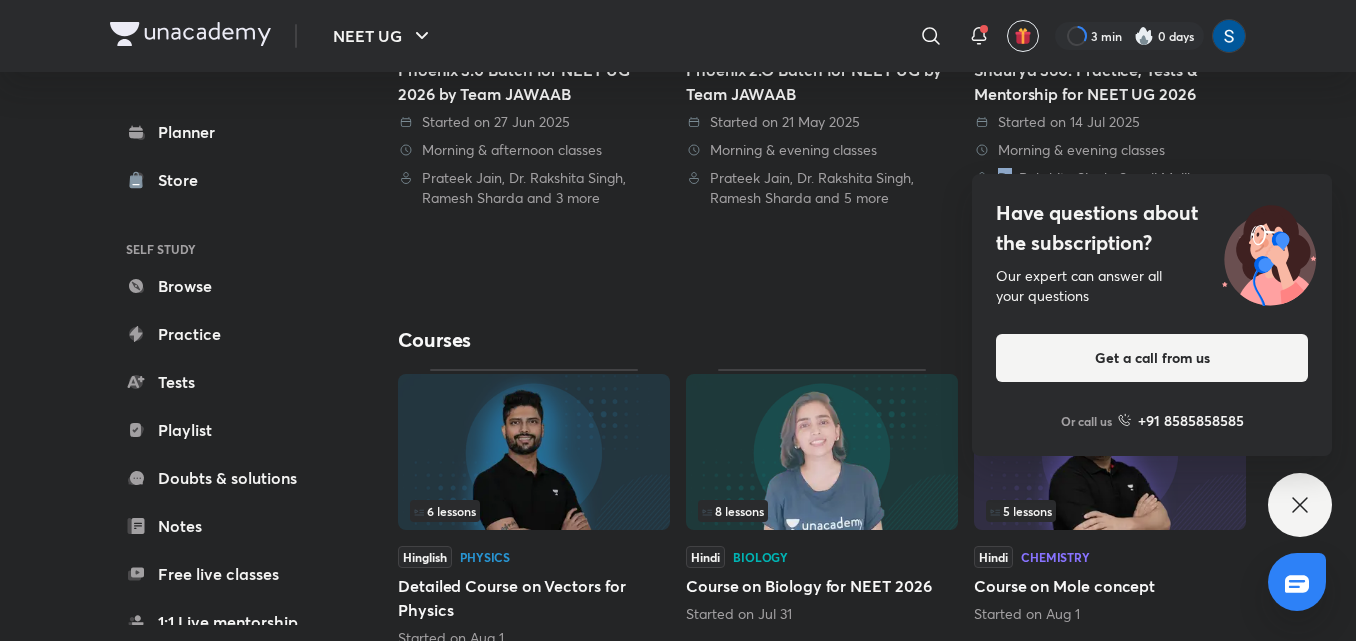 click on "NEET UG ​ 0 min 0 days Planner Store SELF STUDY Browse Practice Tests Playlist Doubts & solutions Notes Free live classes 1:1 Live mentorship Unacademy books ME Enrollments Saved Today Yesterday [TIME] Biology Reproduction in Flowering Plants - 4 Session 5 Dr. Rakshita Singh [TIME] Chemistry Stoichiometry - part III Session 3 Ajay Mishra (Akm) [TIME] Biology Body Fluids and Circulation- Part 3 Session 3 Seep Pahuja Practice 20 questions [TIME] Physics Nuclei - 3 & Doubt Clearing Session Session 3 Prateek Jain [TIME] Chemistry Some Basic Principles and Techniques (Classification and Nomenclature) - 2 Session 2 Ajit Chandra Divedi (ACiD Sir) [TIME] Biology Body Fluids and Circulation- part 4 Session 4 Seep Pahuja [TIME] Chemistry Doubt clearing session Session 5 Ajay Mishra (Akm) [TIME] Crash Courses Dual Nature + Atoms Session 6 Jonathan Josh Mathew August 2025 S M T W T F S 27 28 29 30 31 1 2 3 4 5 6 7 8 9 10 11 12 13 14 15 16 17 18 19 20 21 22 23 24 25 26 27 28 29 30 31 1 2 3 4 5 6 Refer friends" at bounding box center [678, 2] 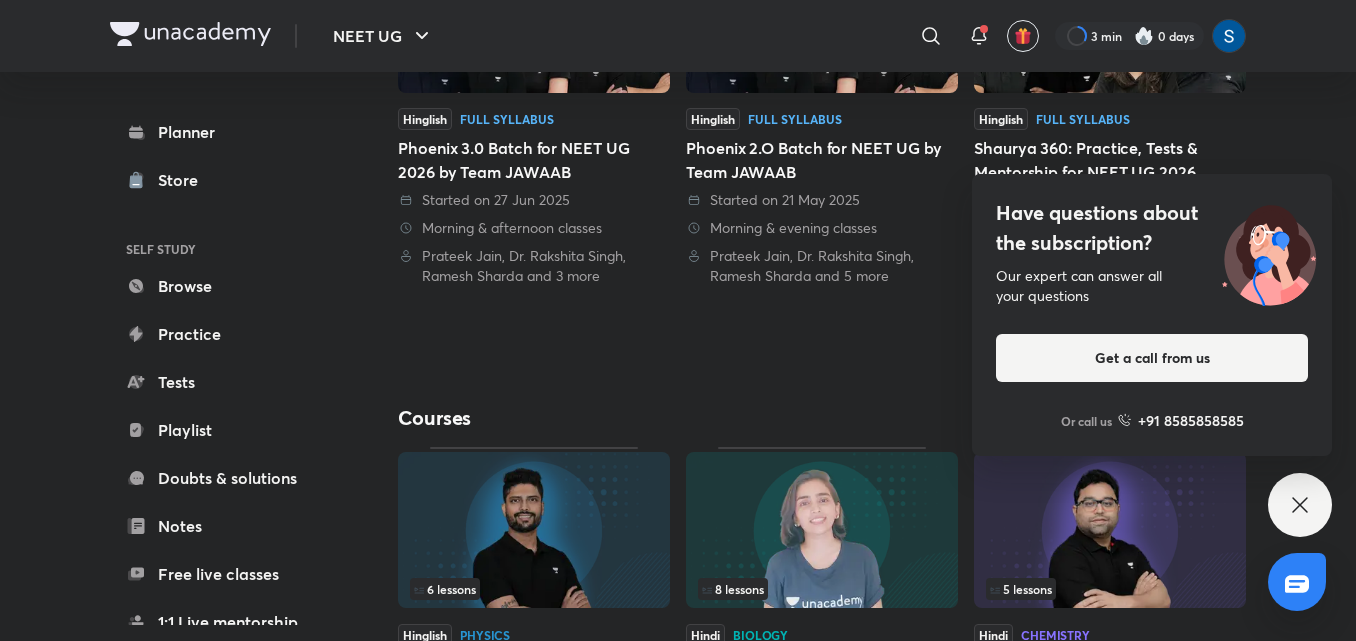 scroll, scrollTop: 600, scrollLeft: 0, axis: vertical 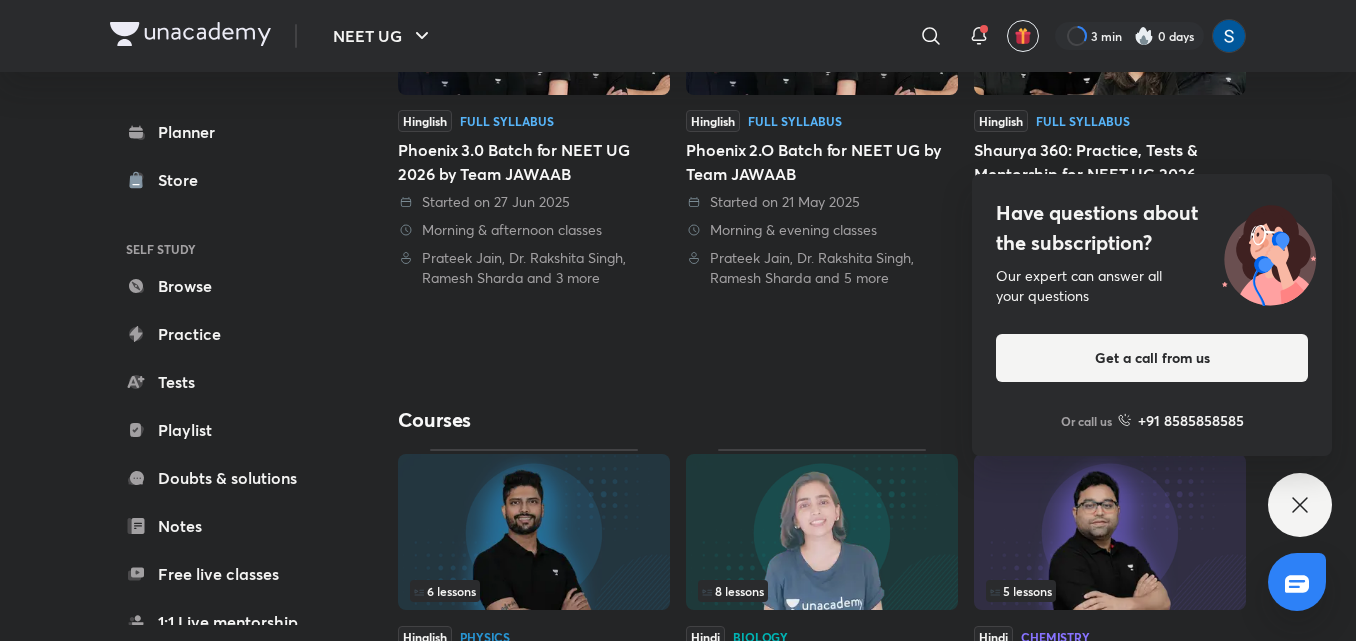 click on "Have questions about the subscription? Our expert can answer all your questions Get a call from us Or call us +91 8585858585" at bounding box center (1300, 505) 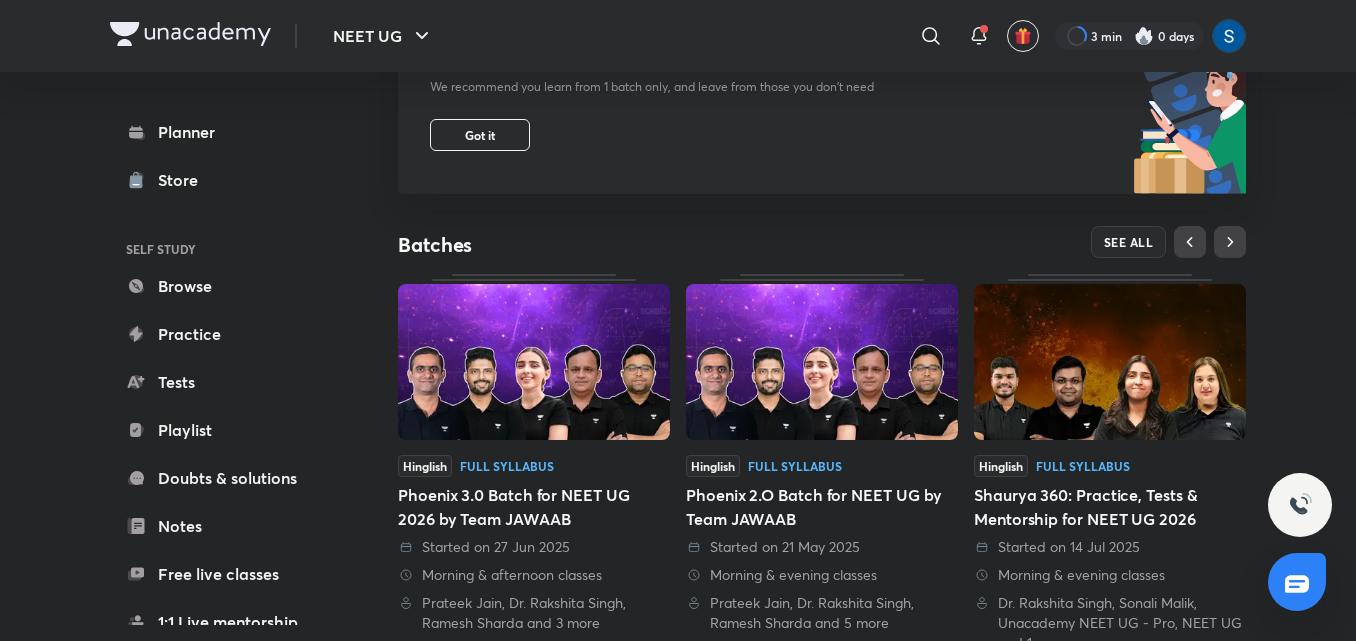 scroll, scrollTop: 40, scrollLeft: 0, axis: vertical 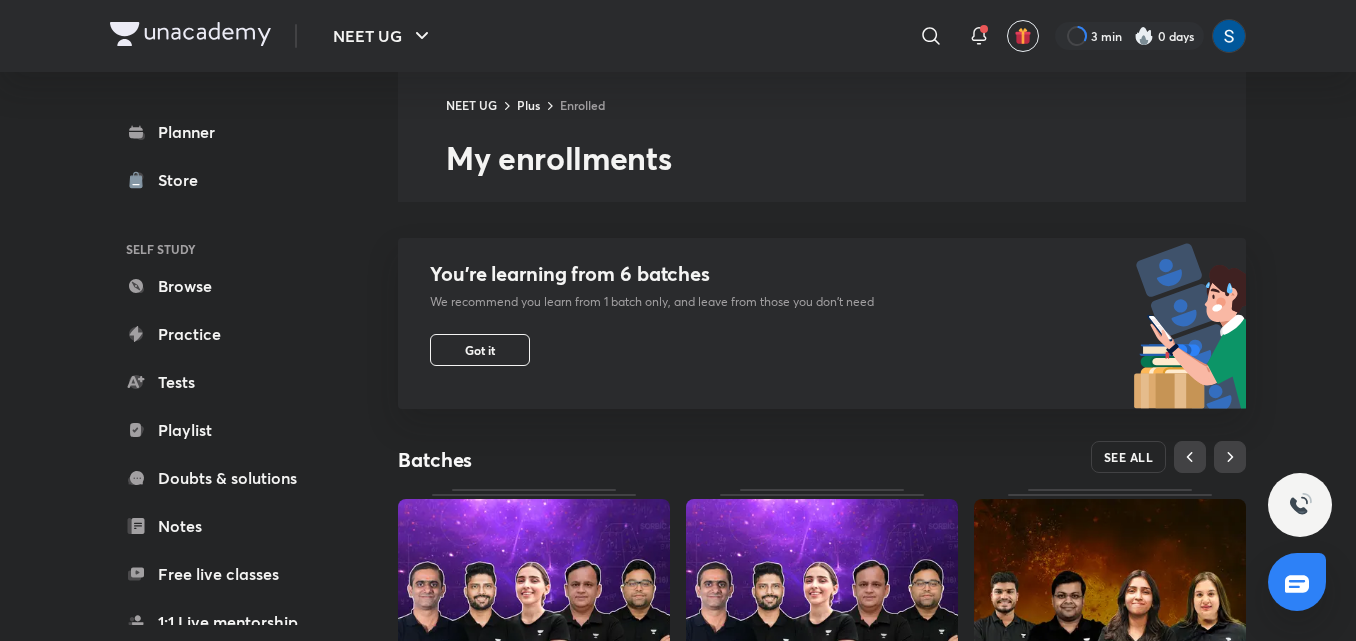 click on "SEE ALL" at bounding box center (1129, 457) 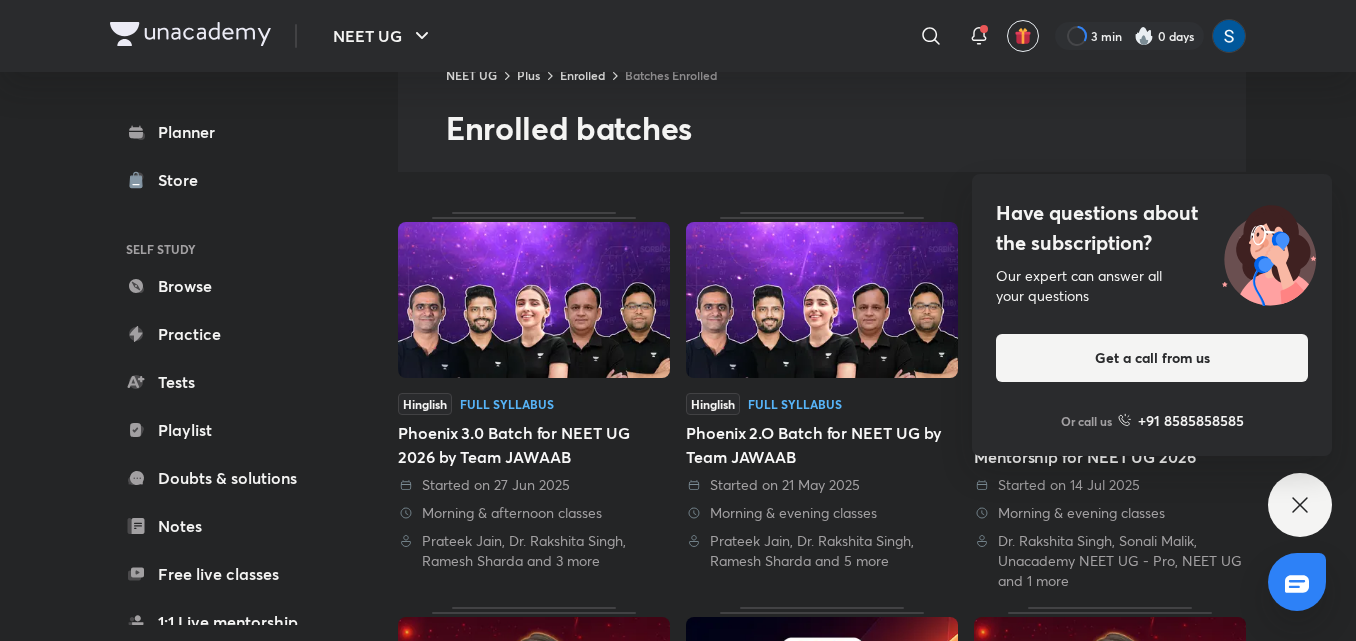 scroll, scrollTop: 0, scrollLeft: 0, axis: both 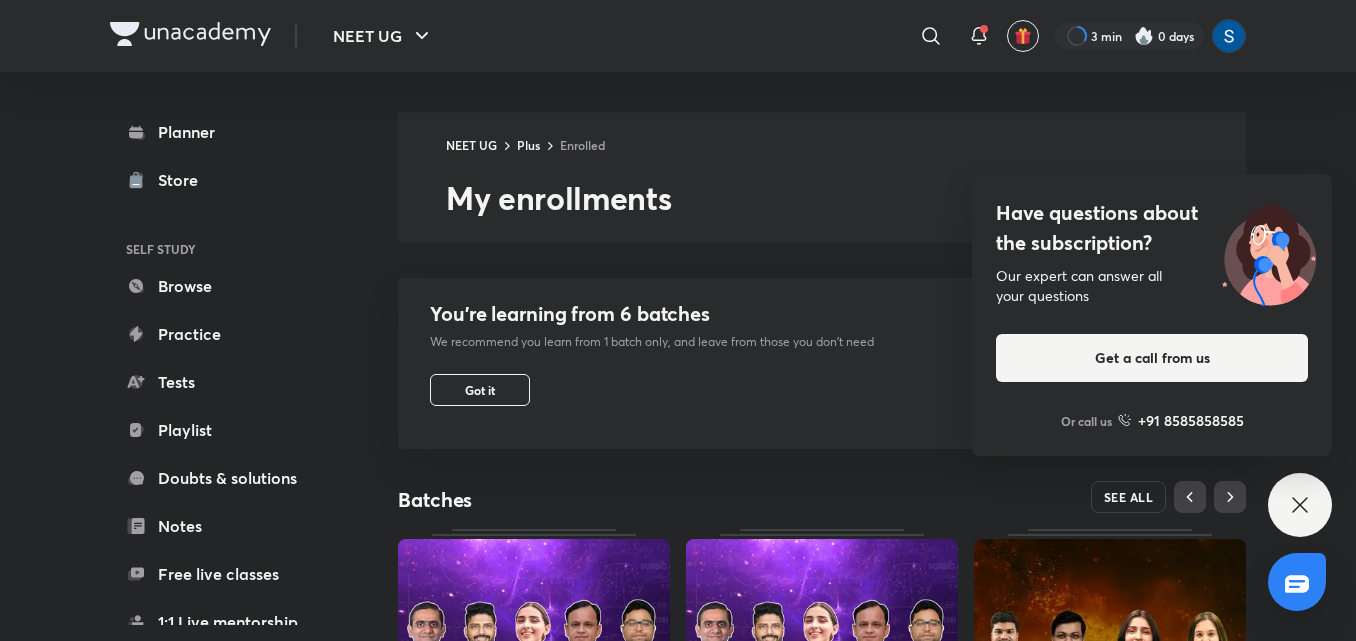 click on "SEE ALL" at bounding box center (1129, 497) 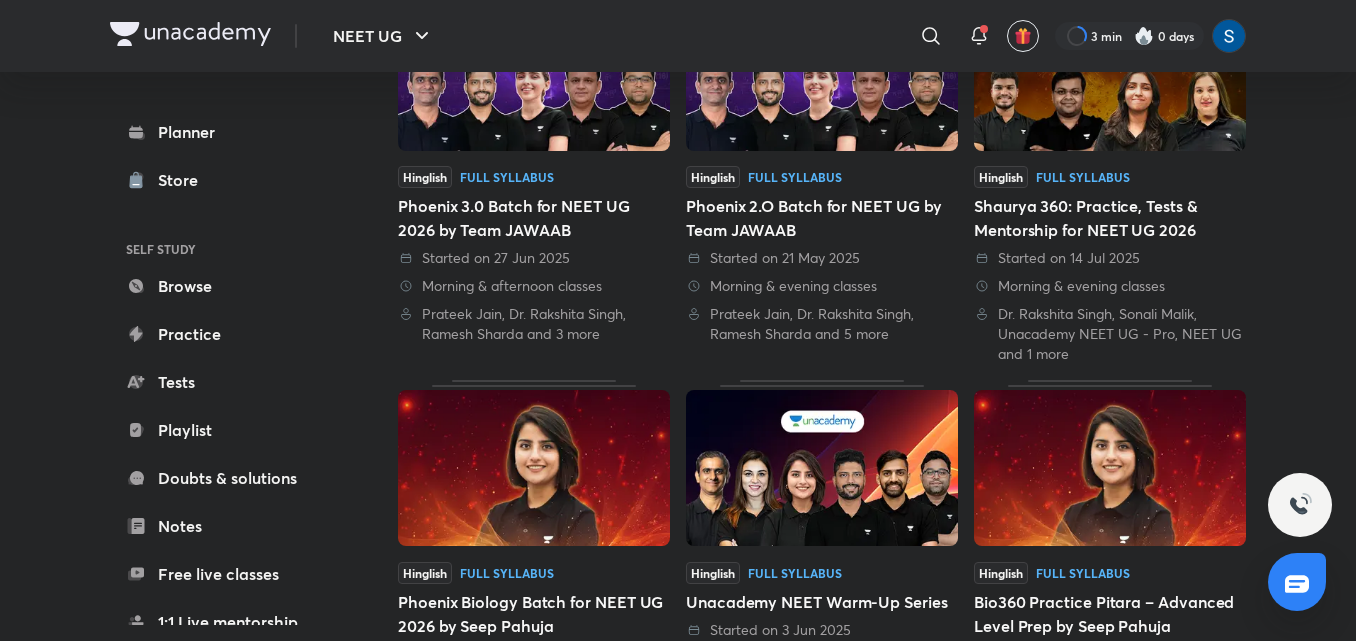 scroll, scrollTop: 360, scrollLeft: 0, axis: vertical 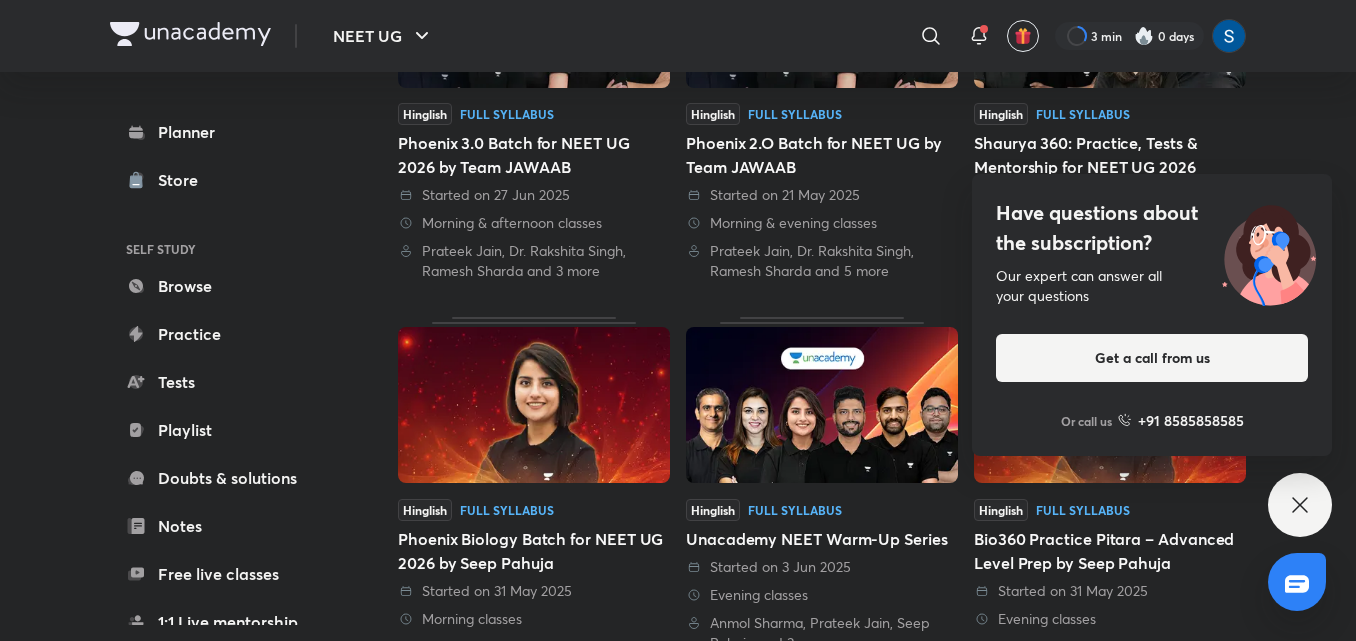 click 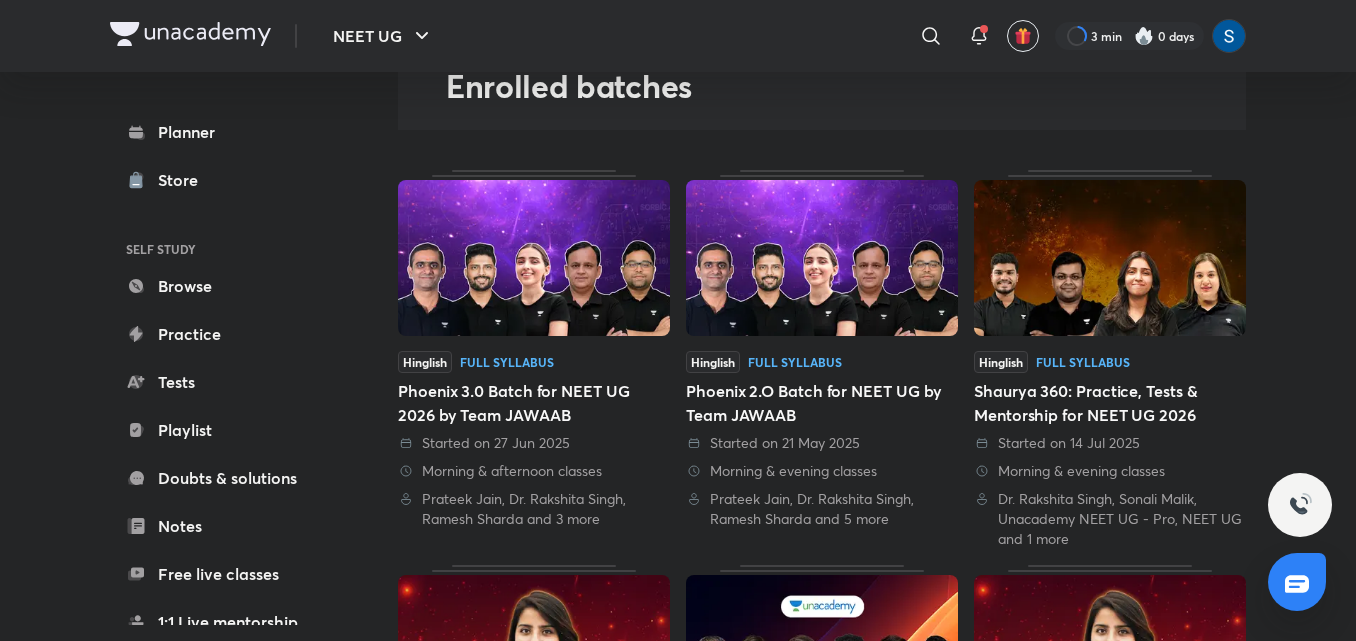 scroll, scrollTop: 72, scrollLeft: 0, axis: vertical 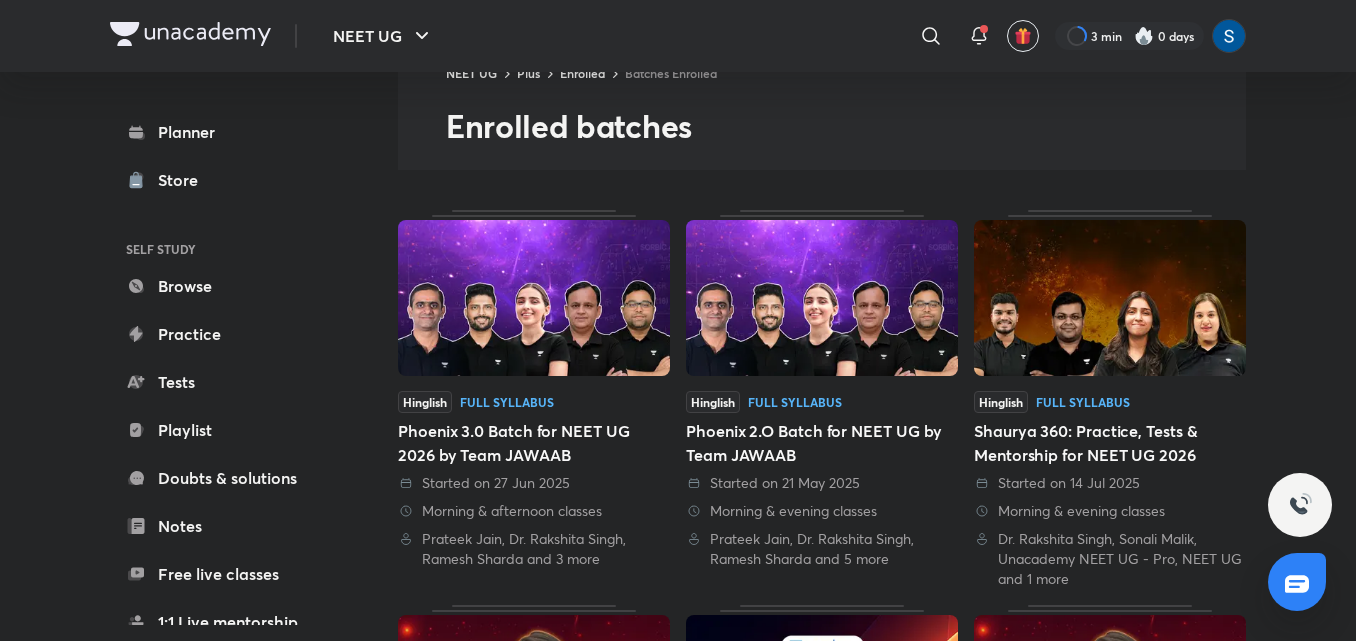 click at bounding box center [534, 298] 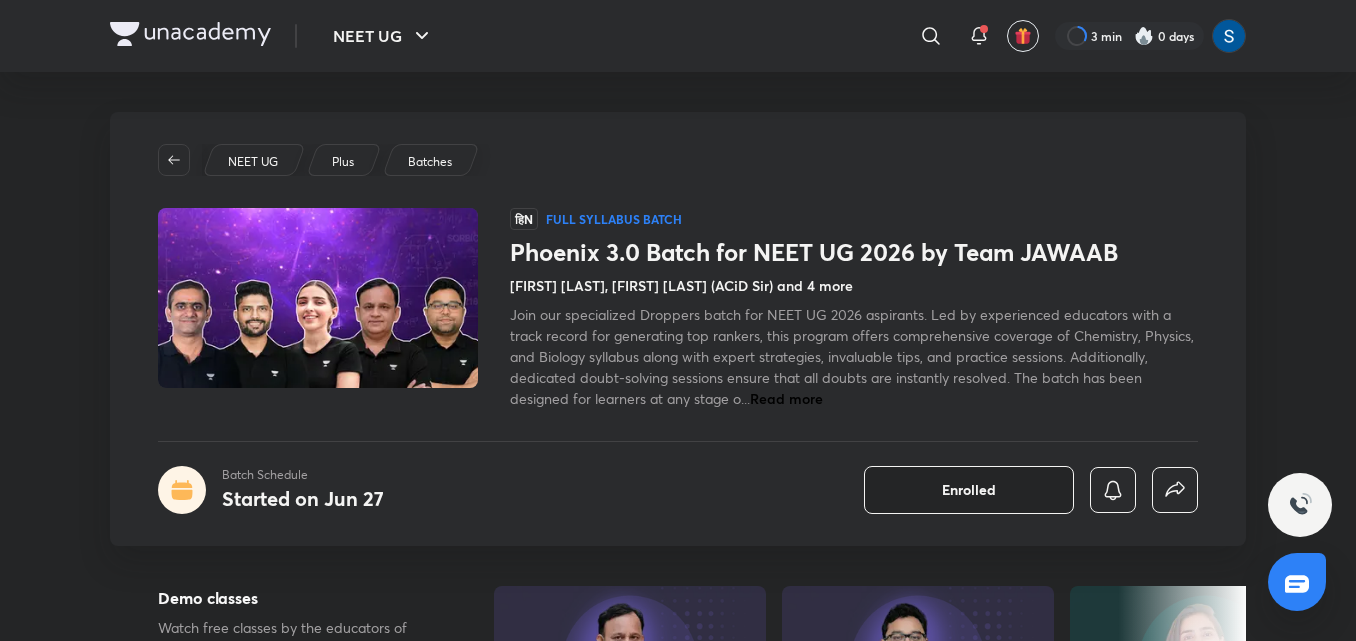 scroll, scrollTop: 0, scrollLeft: 0, axis: both 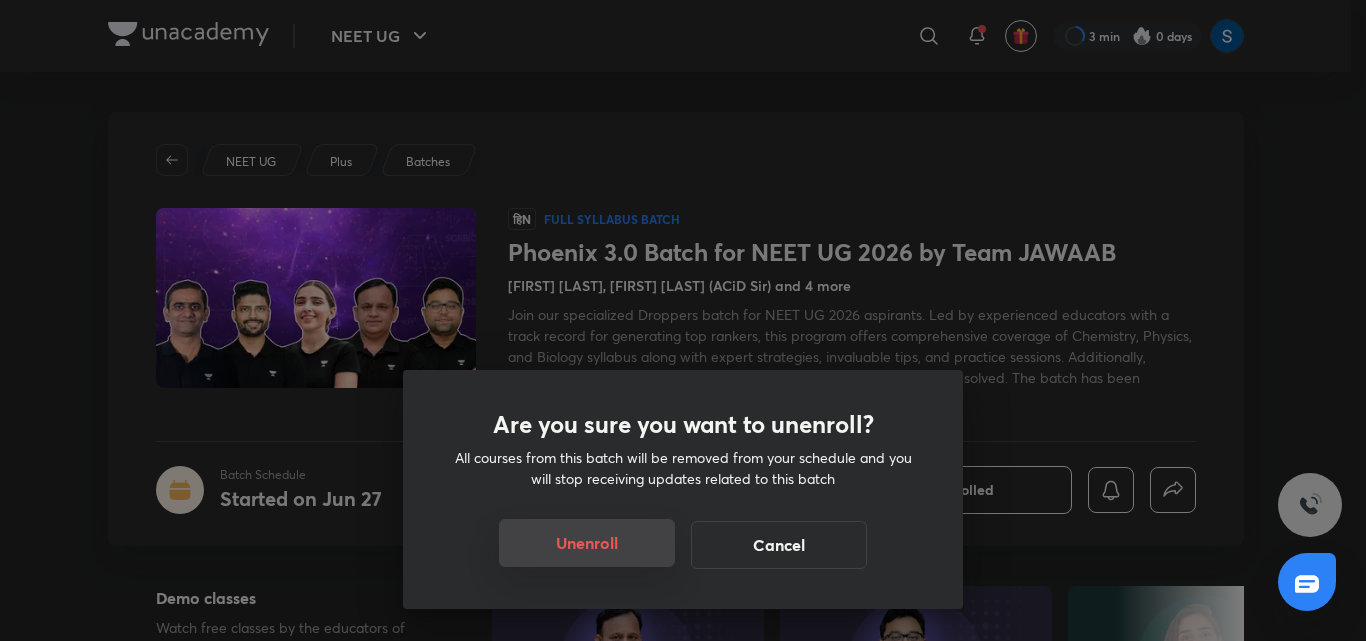 click on "Unenroll" at bounding box center (587, 543) 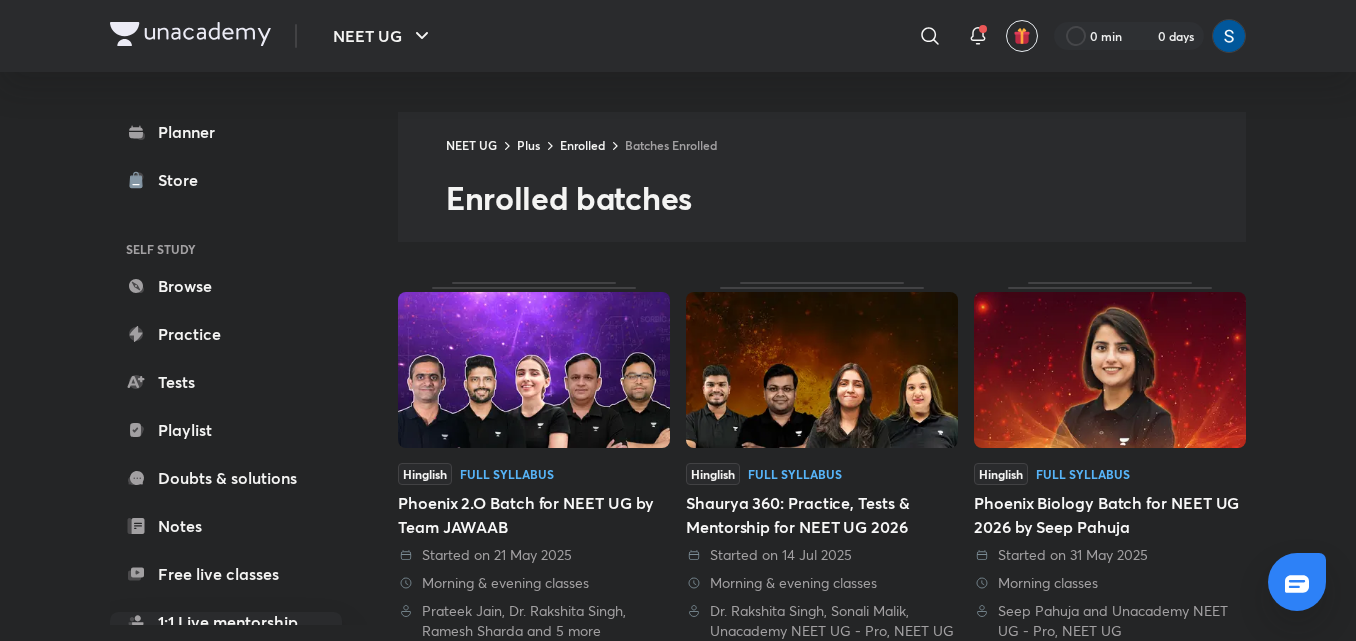 scroll, scrollTop: 0, scrollLeft: 0, axis: both 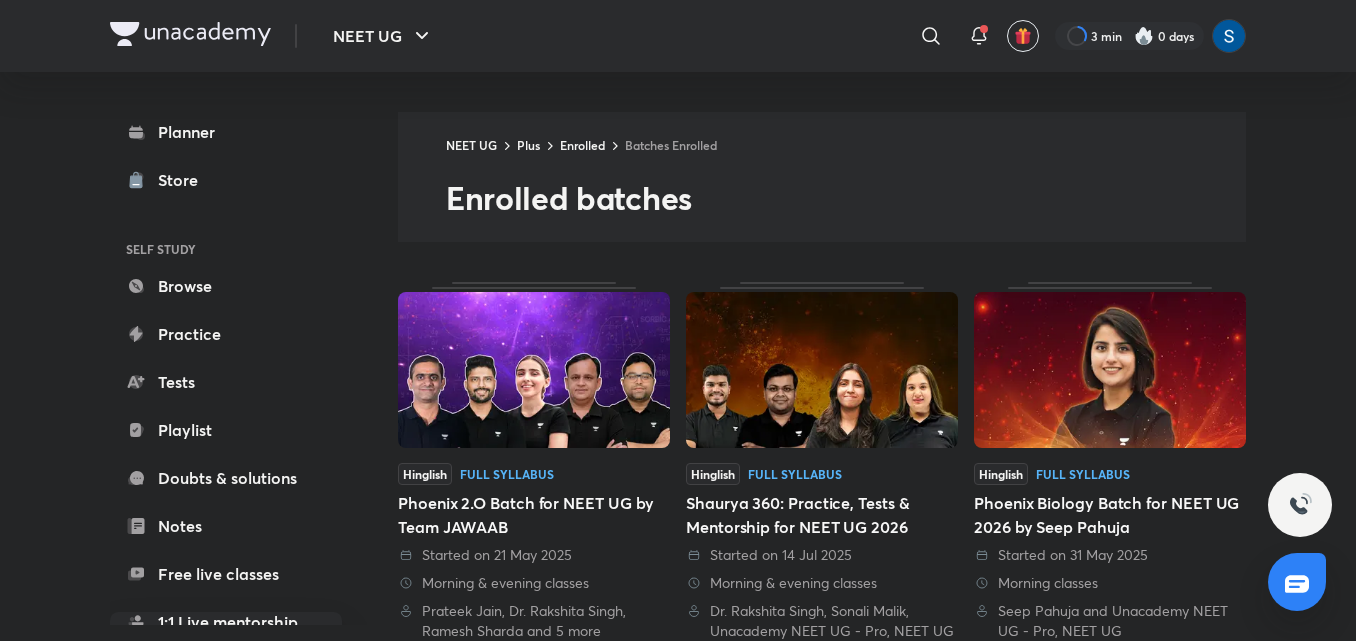 click on "Planner" at bounding box center [226, 132] 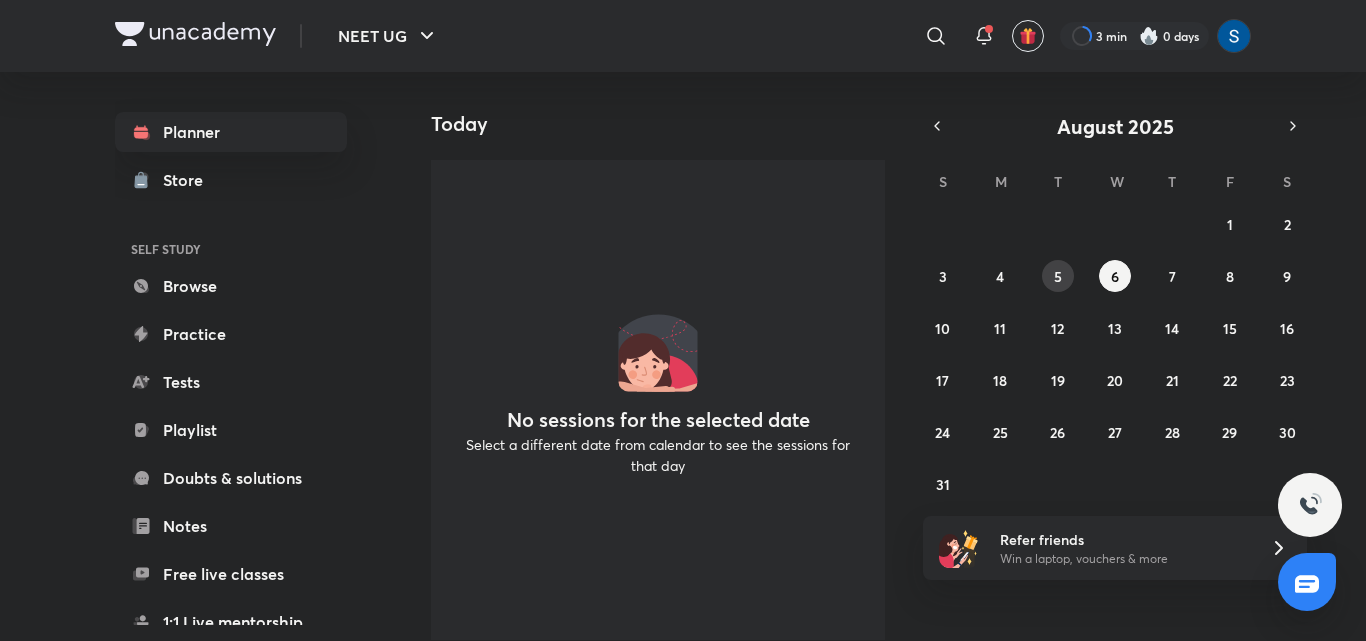 click on "5" at bounding box center [1058, 276] 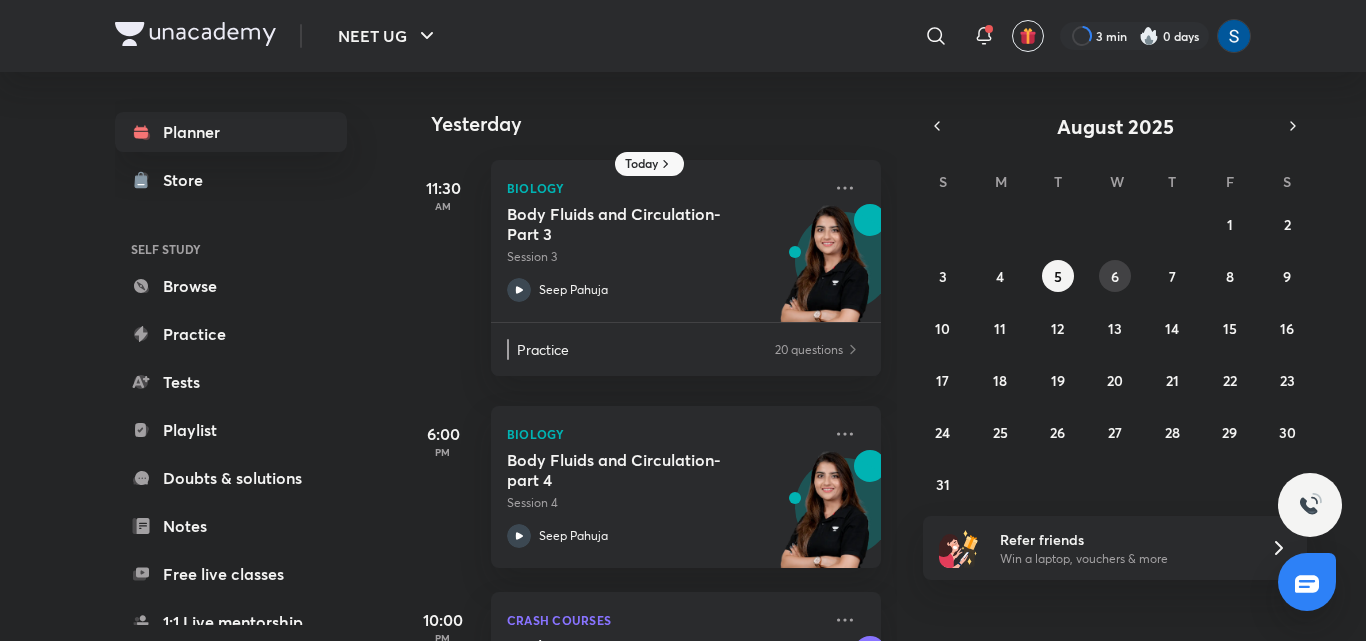 click on "6" at bounding box center (1115, 276) 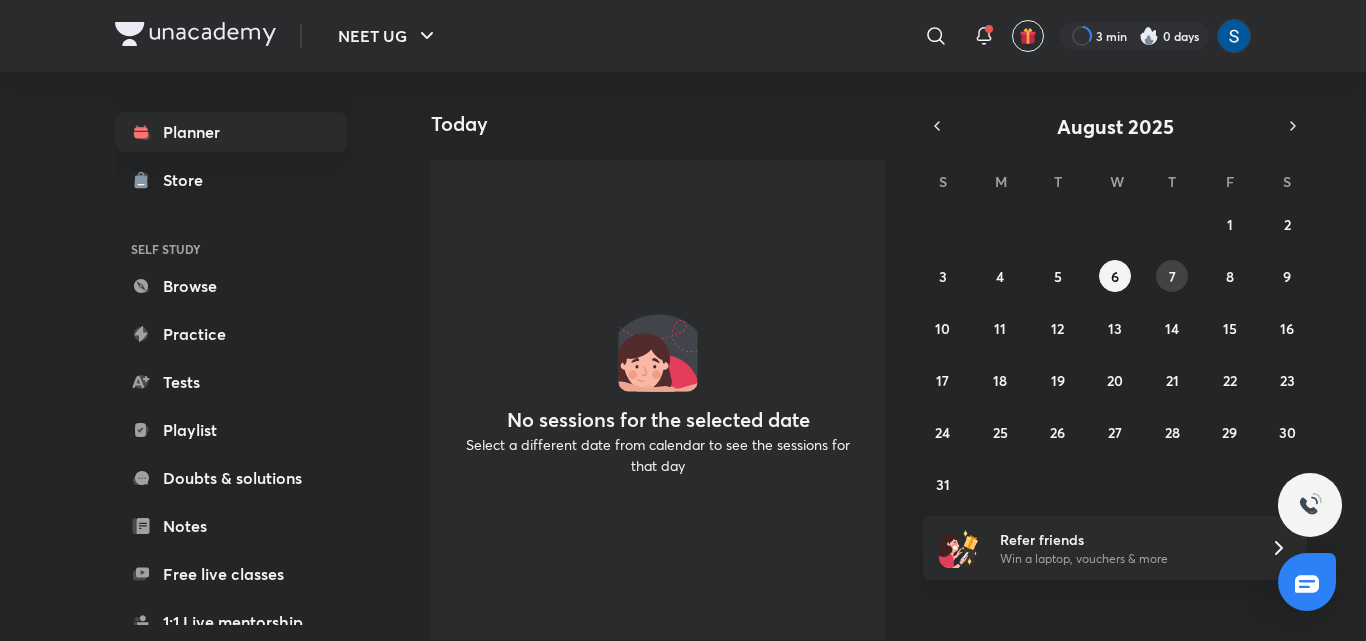 click on "7" at bounding box center [1172, 276] 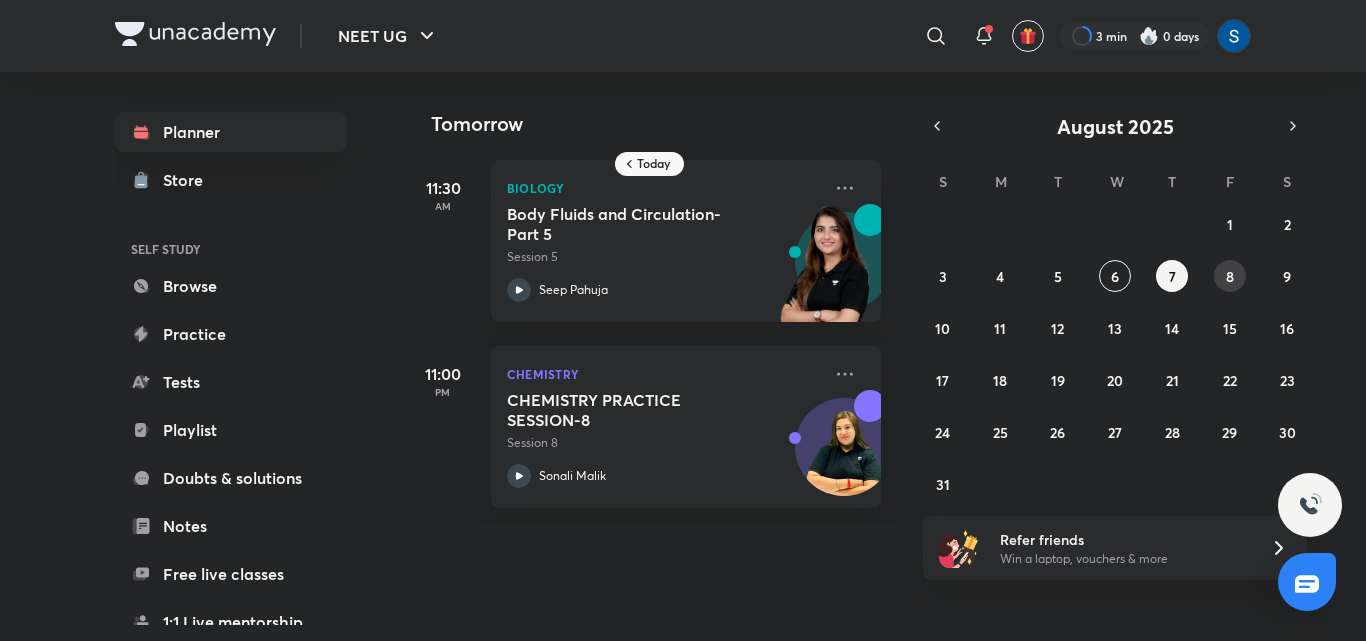 click on "8" at bounding box center (1230, 276) 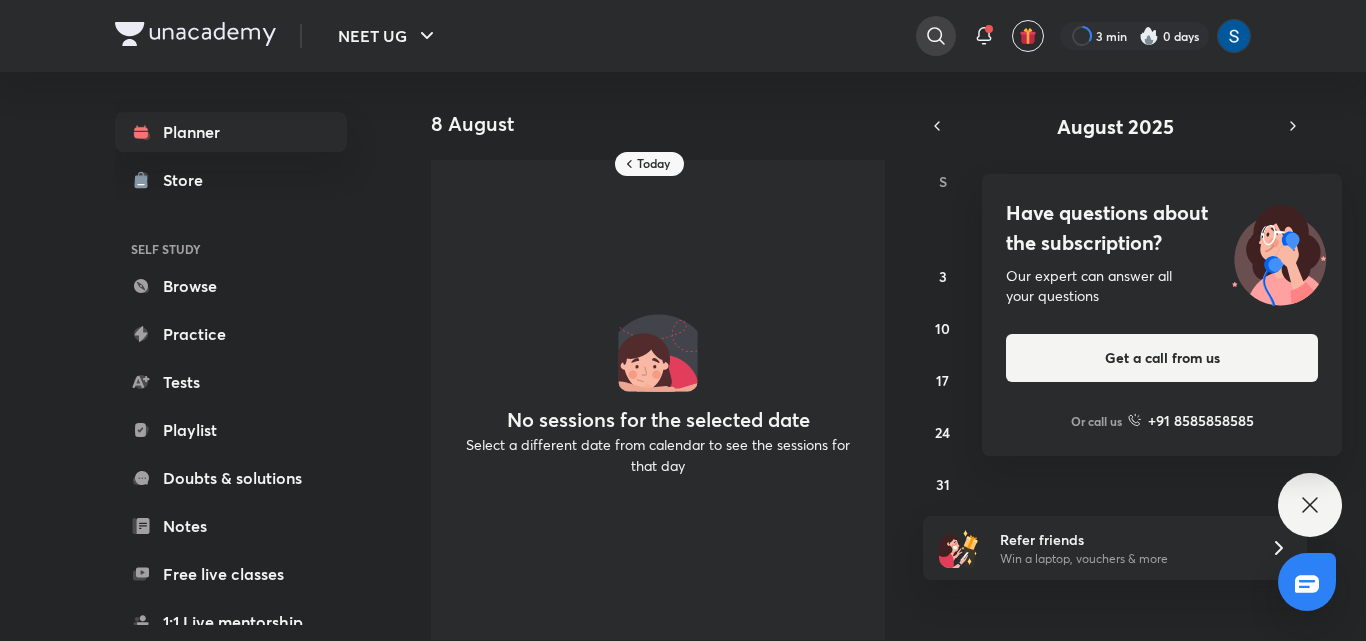click 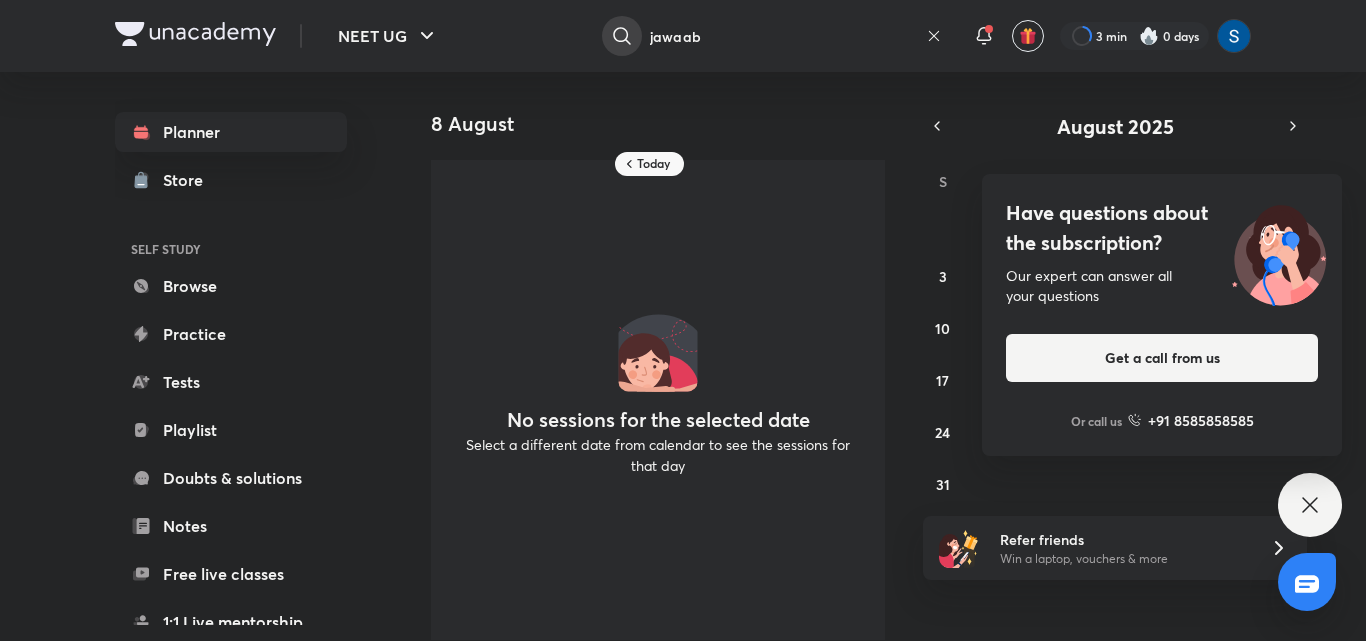 type on "jawaab" 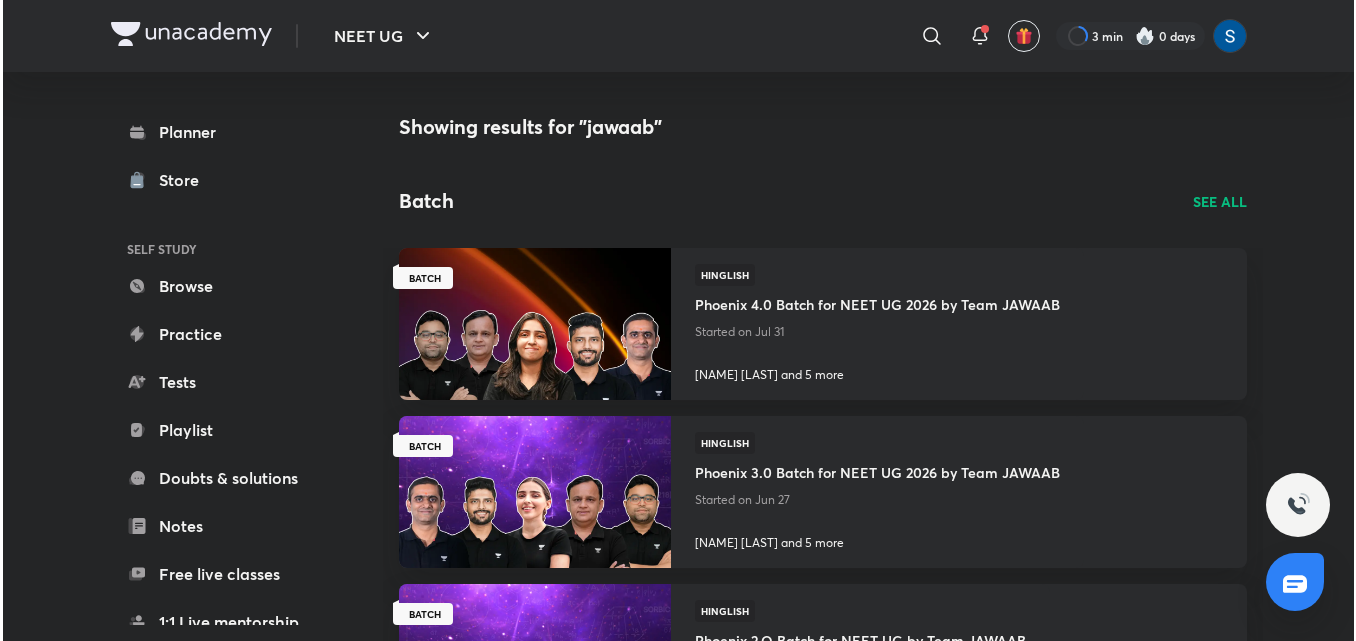 scroll, scrollTop: 0, scrollLeft: 0, axis: both 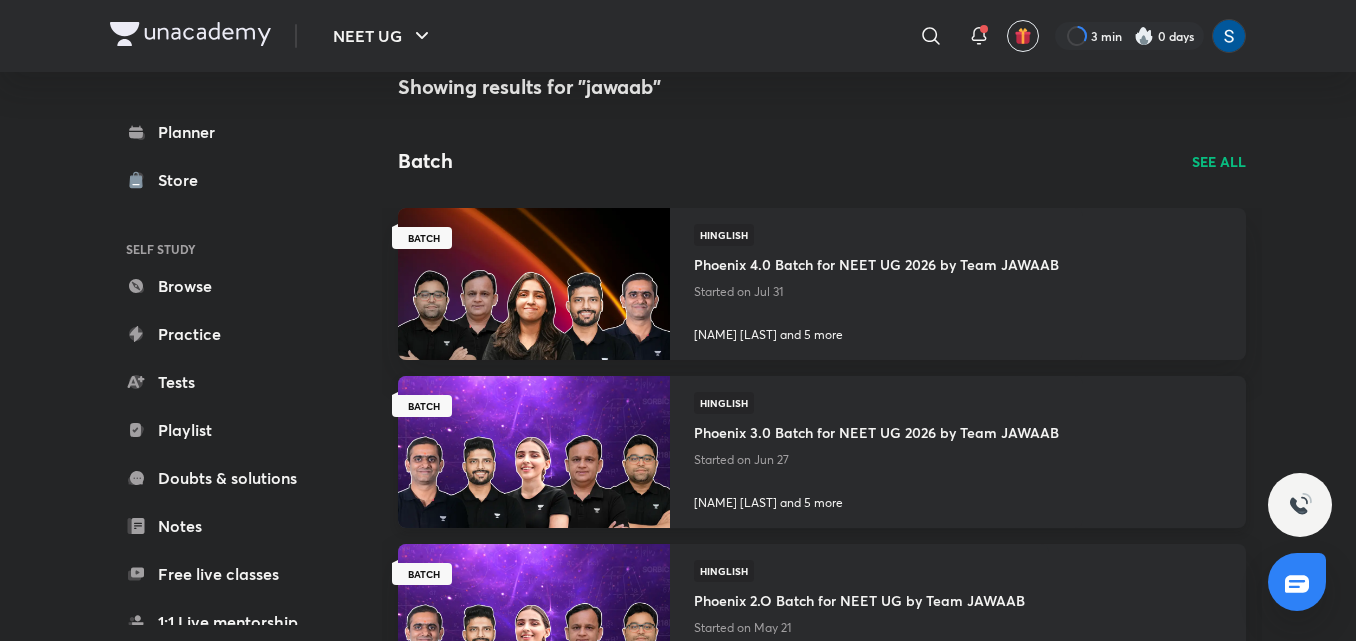 click on "Hinglish Phoenix 3.0 Batch for NEET UG 2026 by Team JAWAAB Started on Jun 27 Prateek Jain and 5 more" at bounding box center [876, 452] 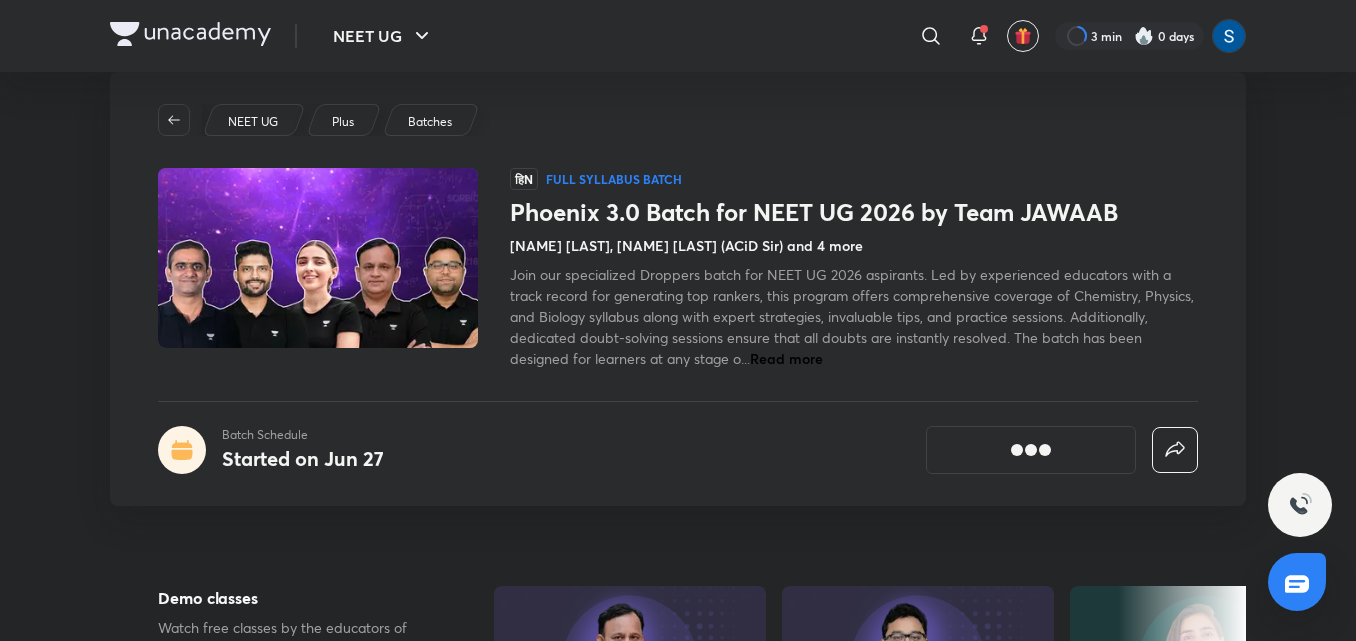 scroll, scrollTop: 0, scrollLeft: 0, axis: both 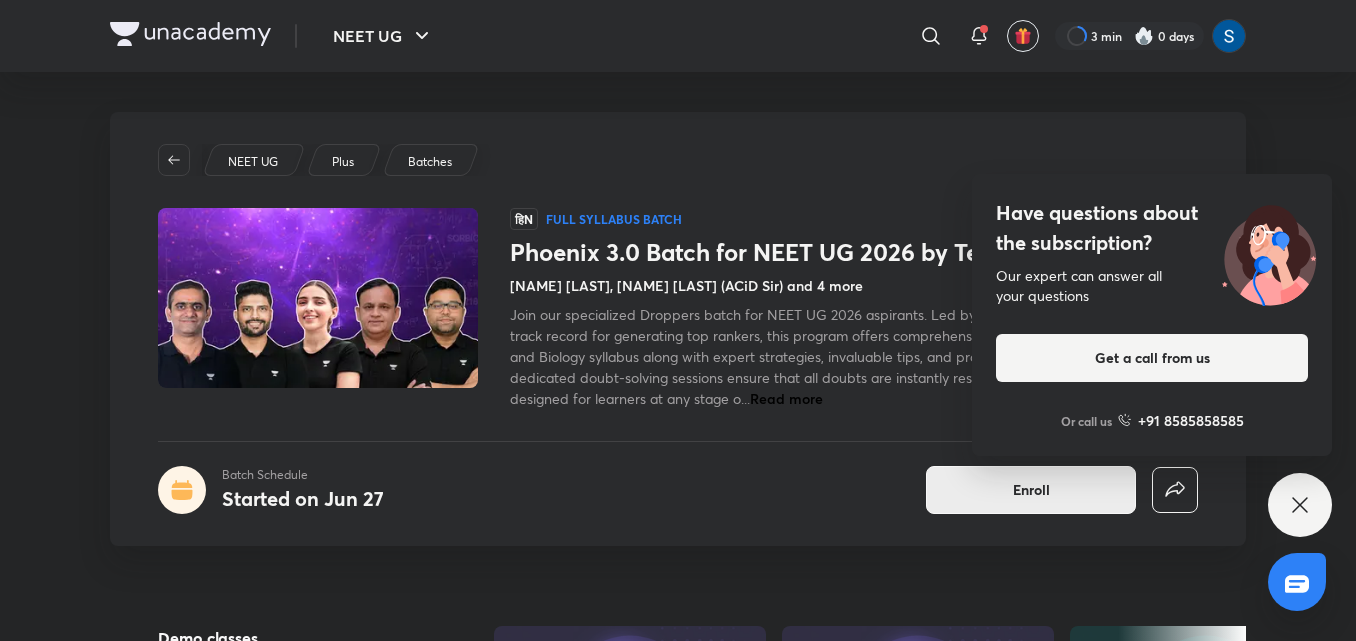 click on "Enroll" at bounding box center [1031, 490] 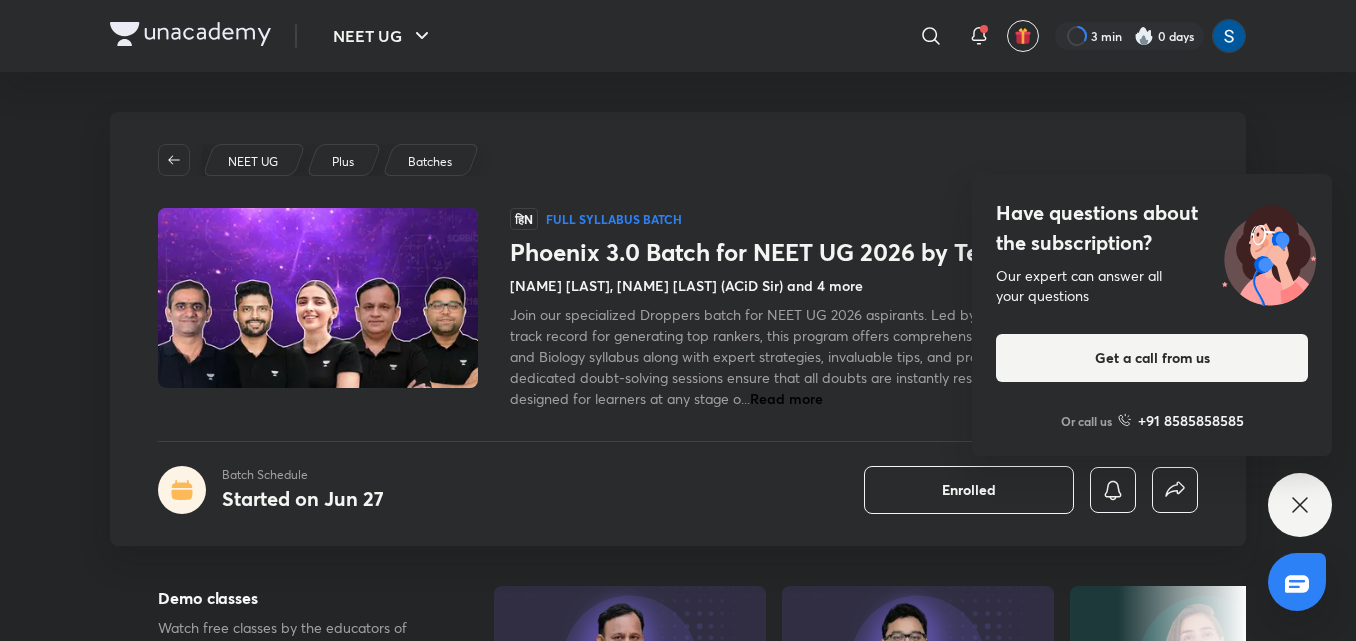 click 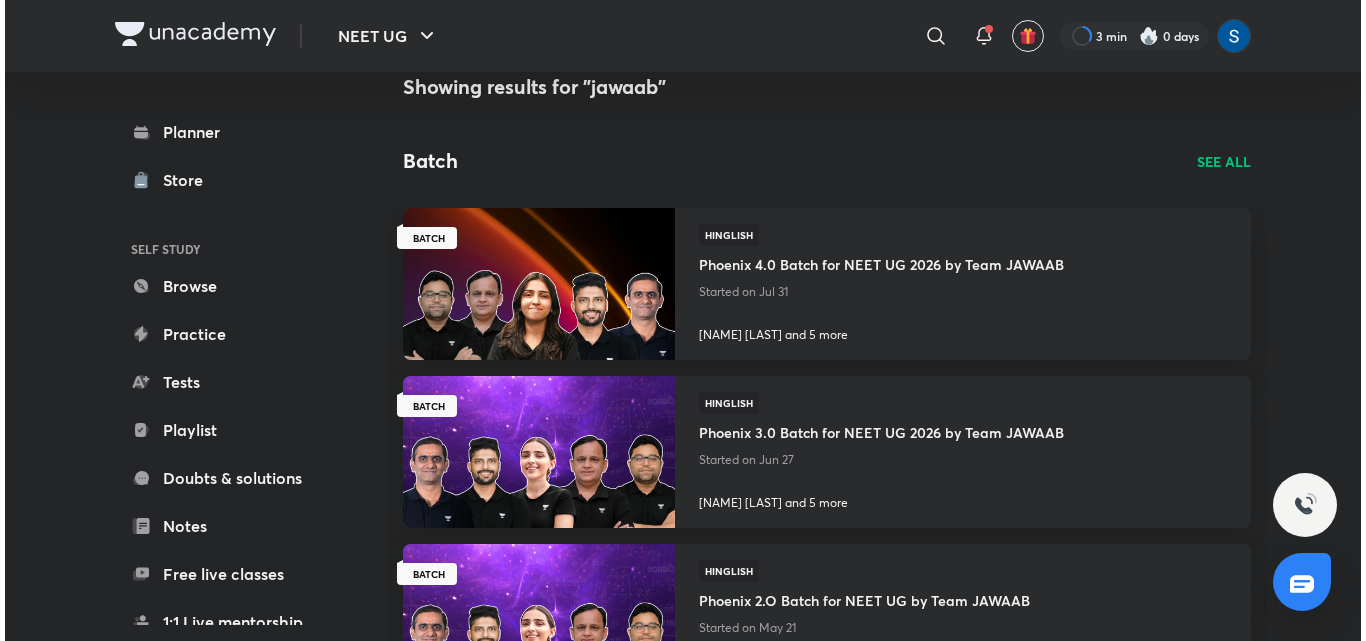 scroll, scrollTop: 0, scrollLeft: 0, axis: both 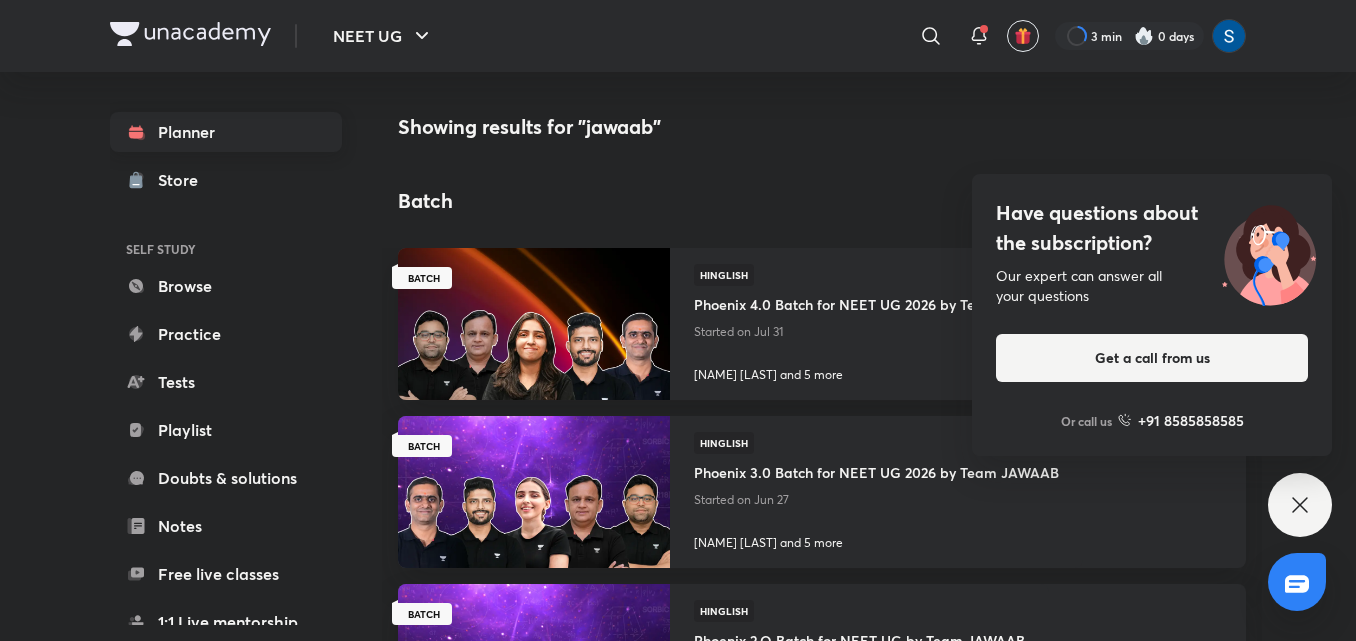 click on "Planner" at bounding box center [226, 132] 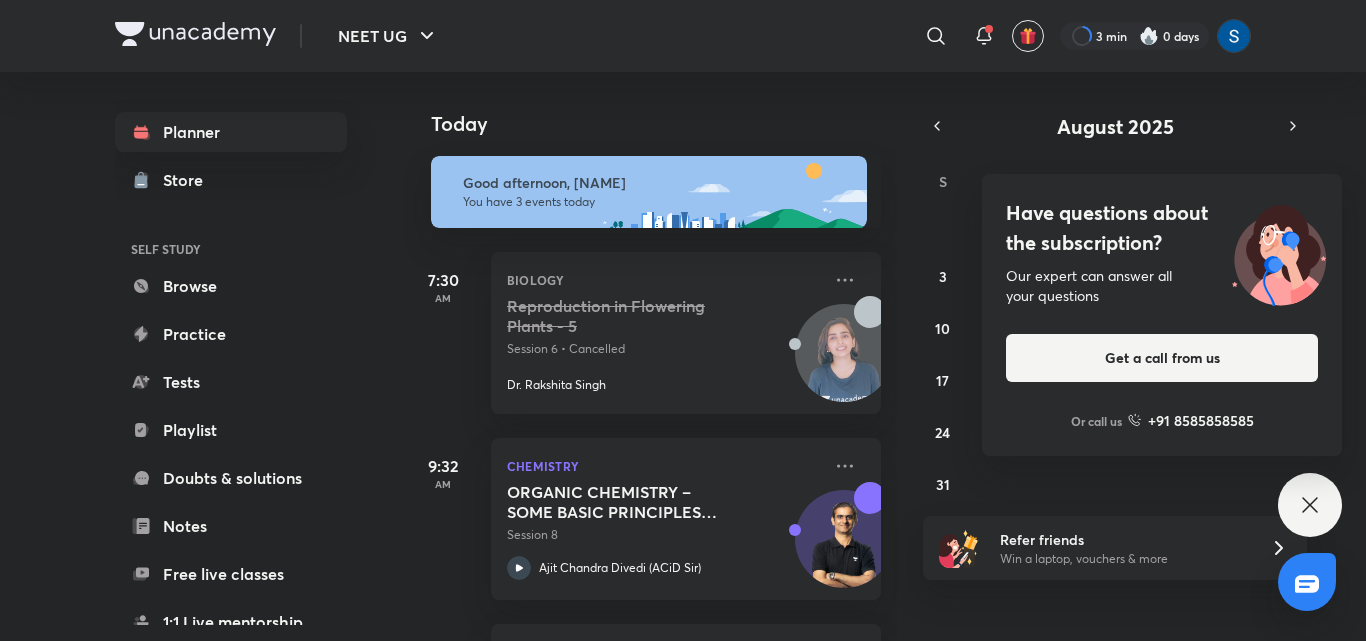 click 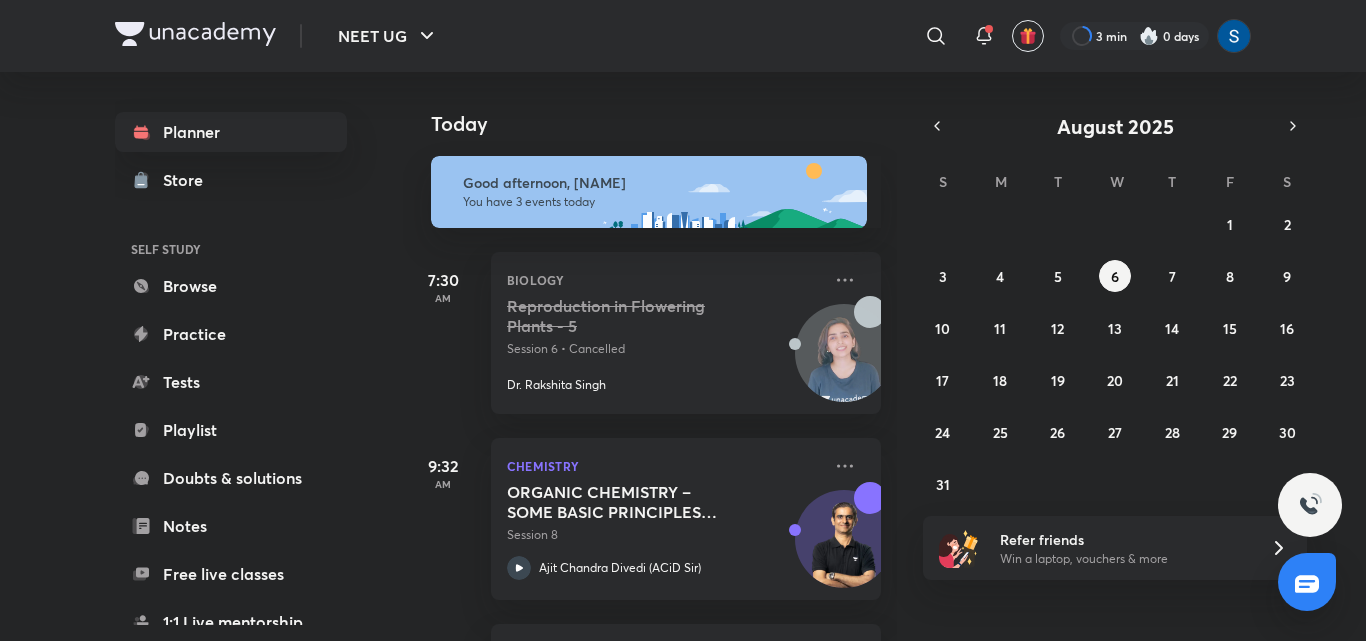 scroll, scrollTop: 176, scrollLeft: 0, axis: vertical 